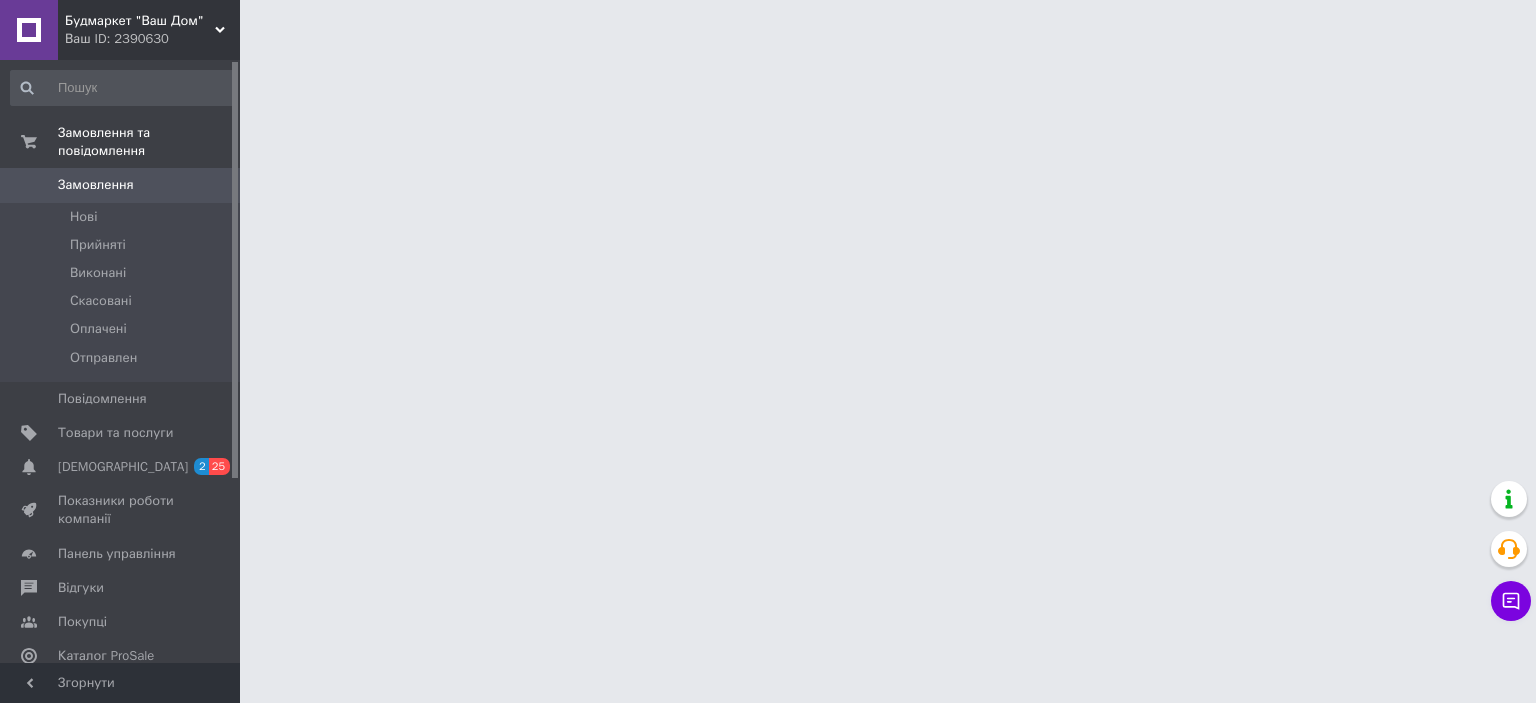 scroll, scrollTop: 0, scrollLeft: 0, axis: both 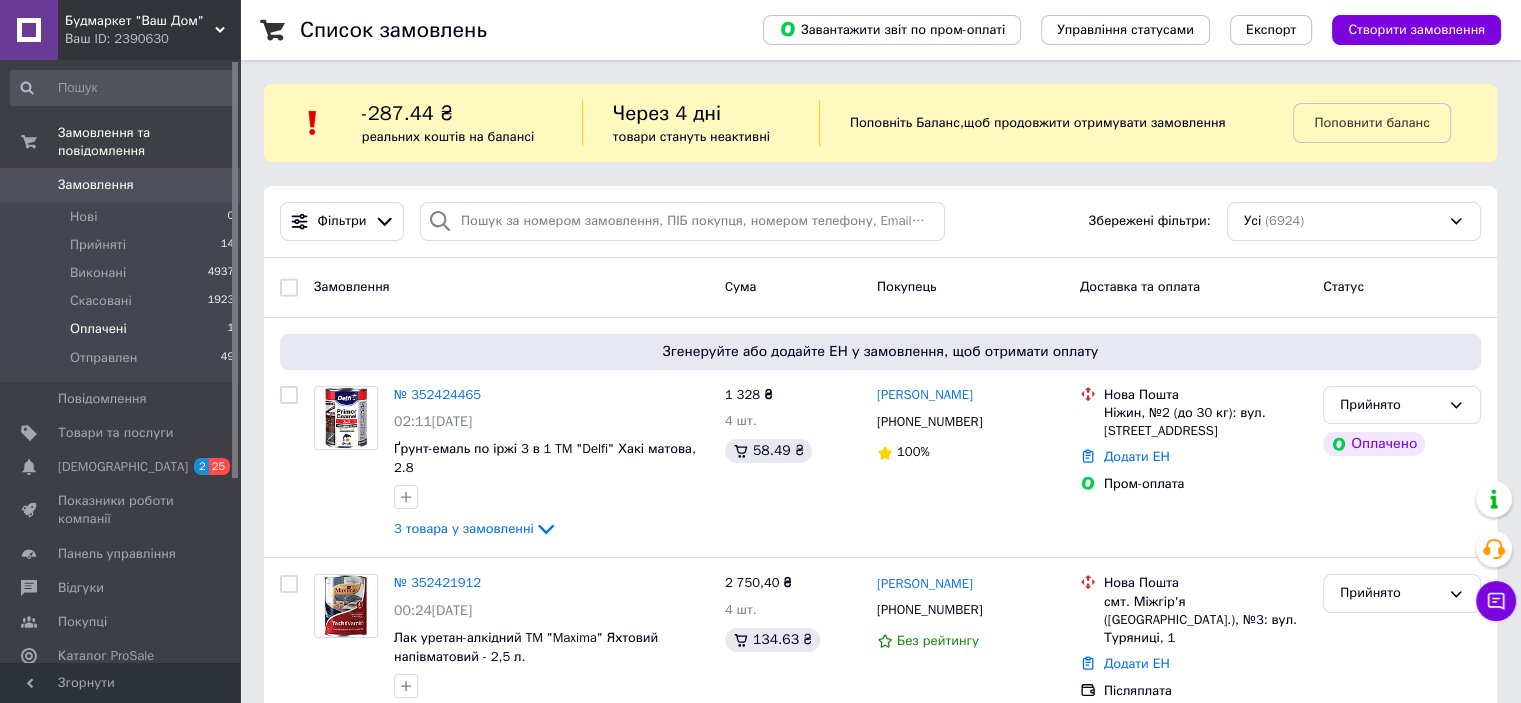 click on "Оплачені" at bounding box center (98, 329) 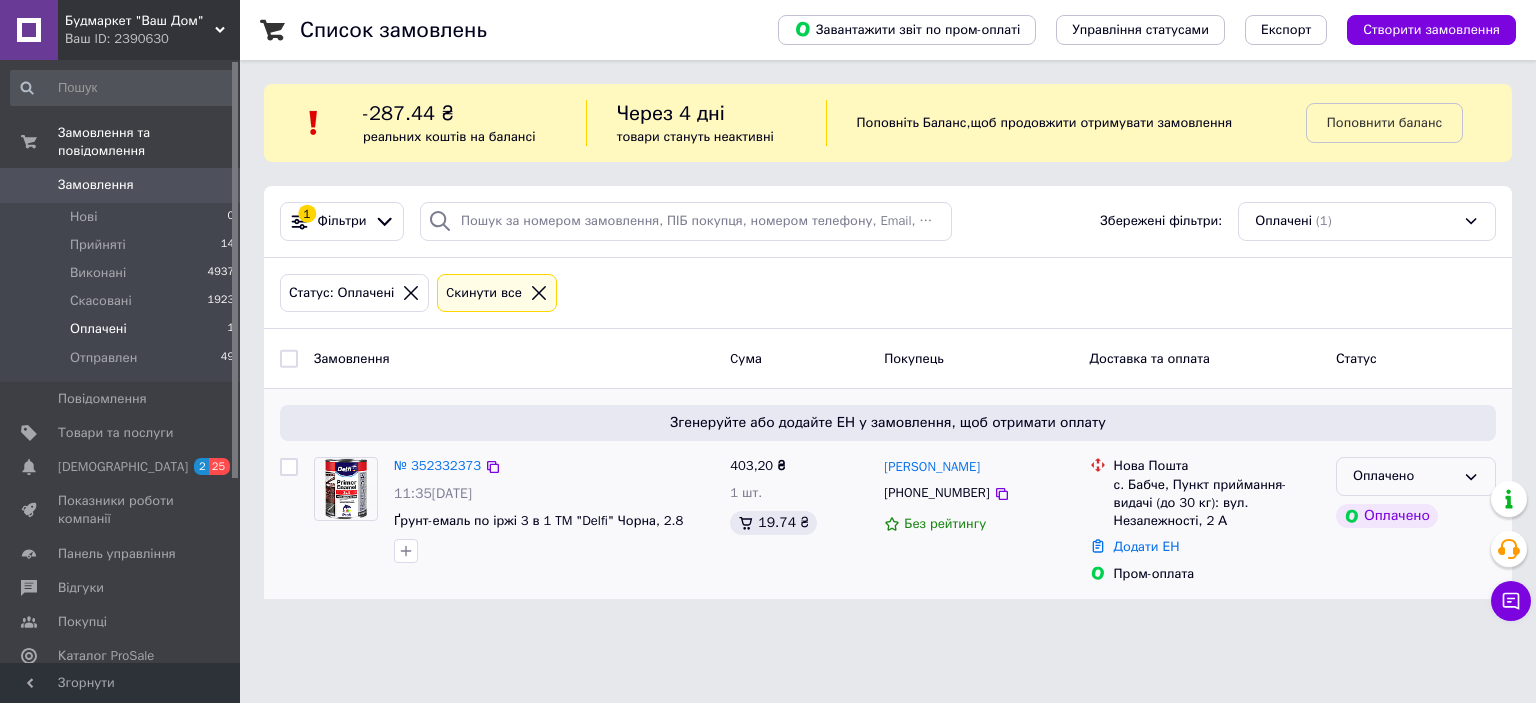 click on "Оплачено" at bounding box center (1404, 476) 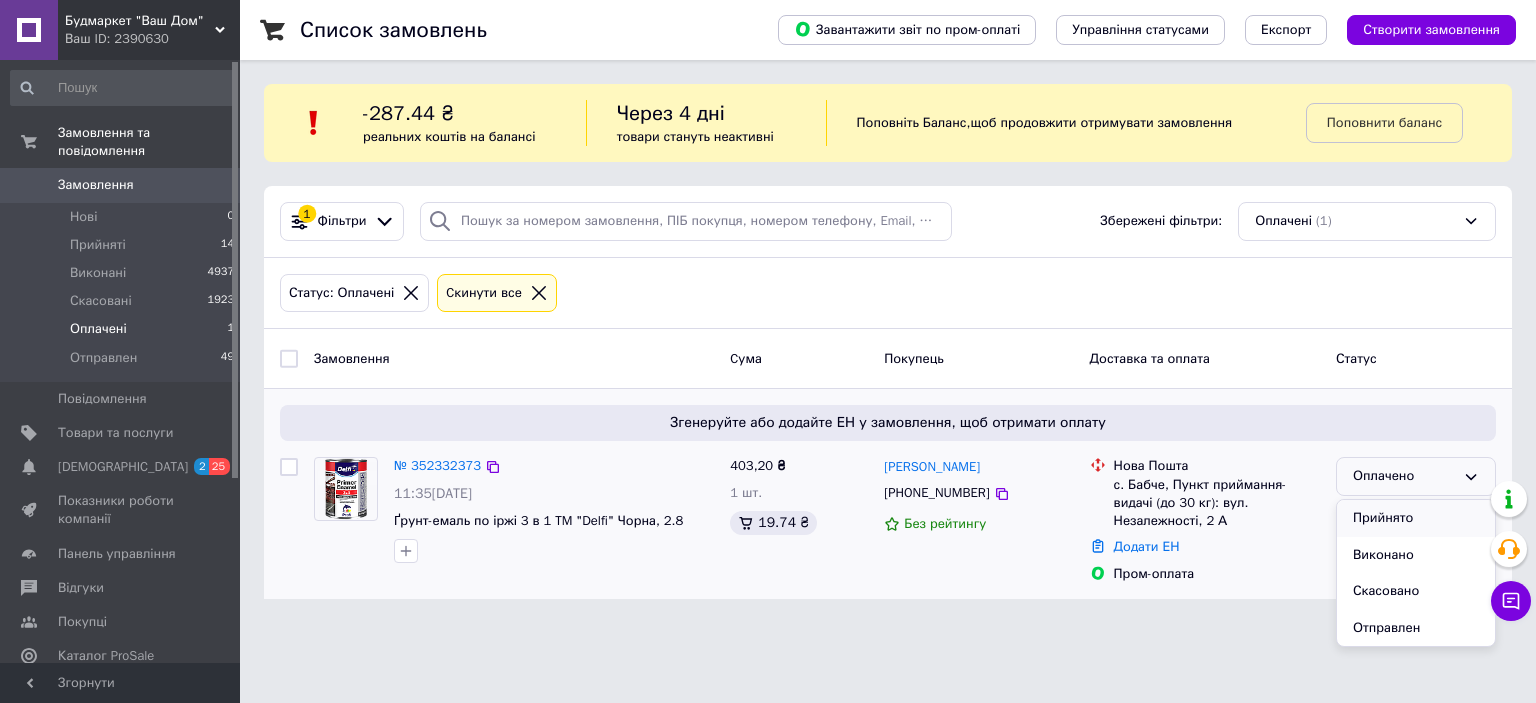 click on "Прийнято" at bounding box center (1416, 518) 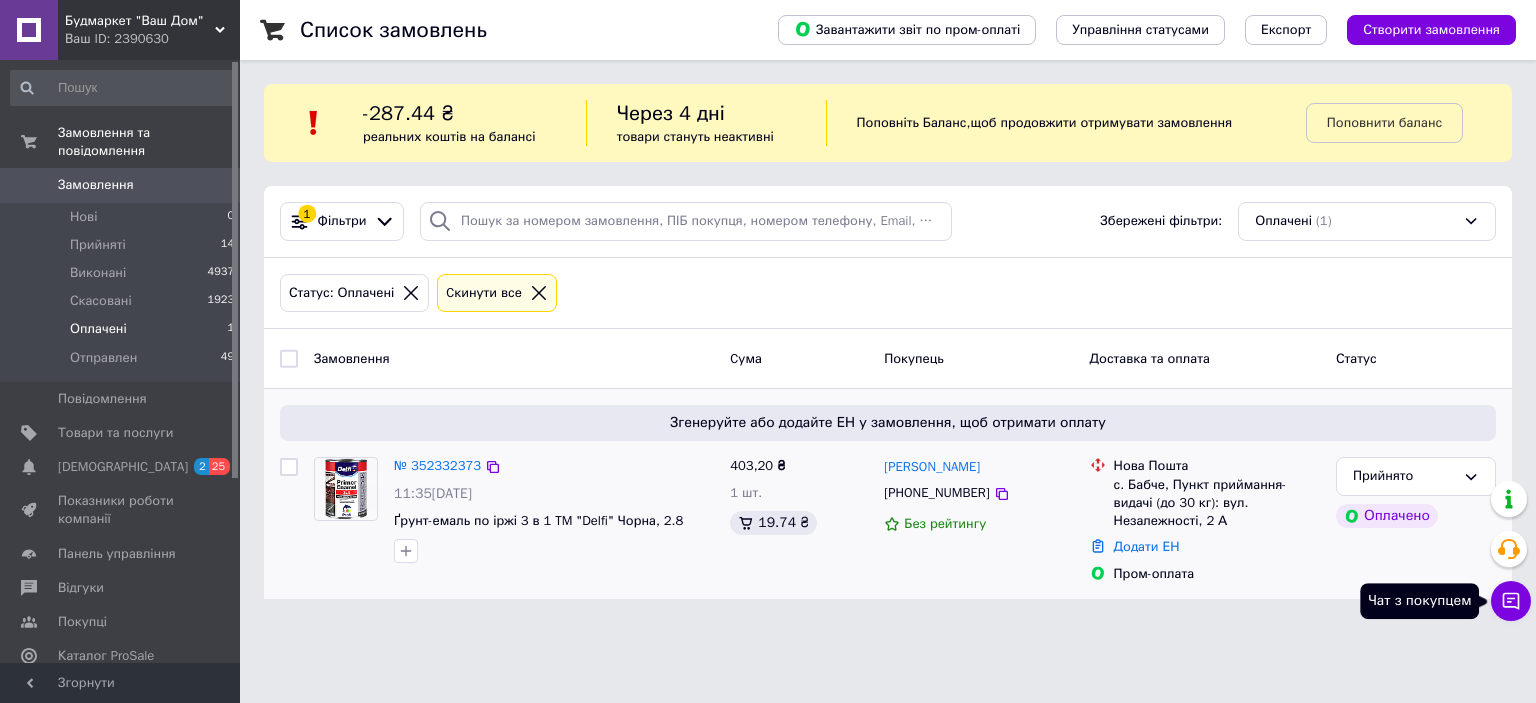 click 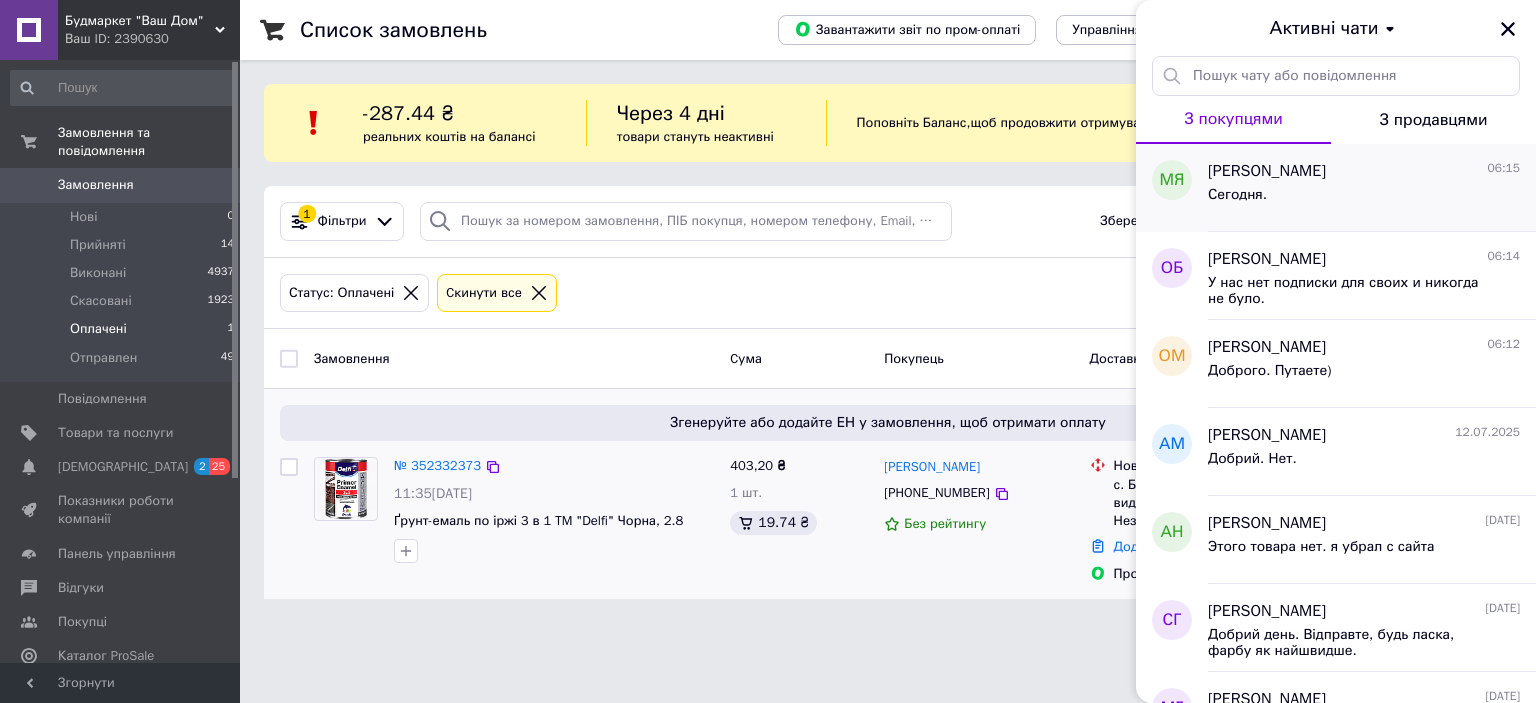 click on "Сегодня." at bounding box center [1364, 199] 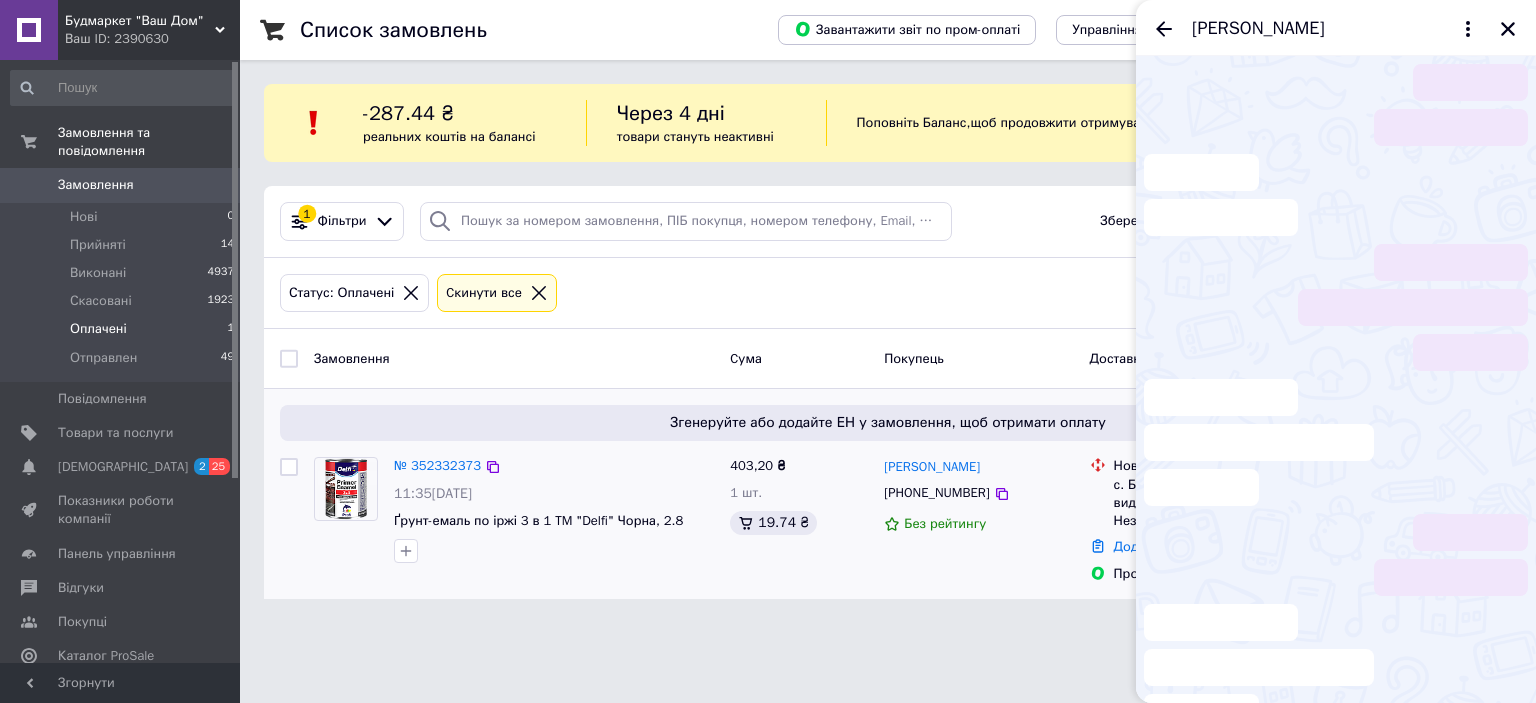 scroll, scrollTop: 476, scrollLeft: 0, axis: vertical 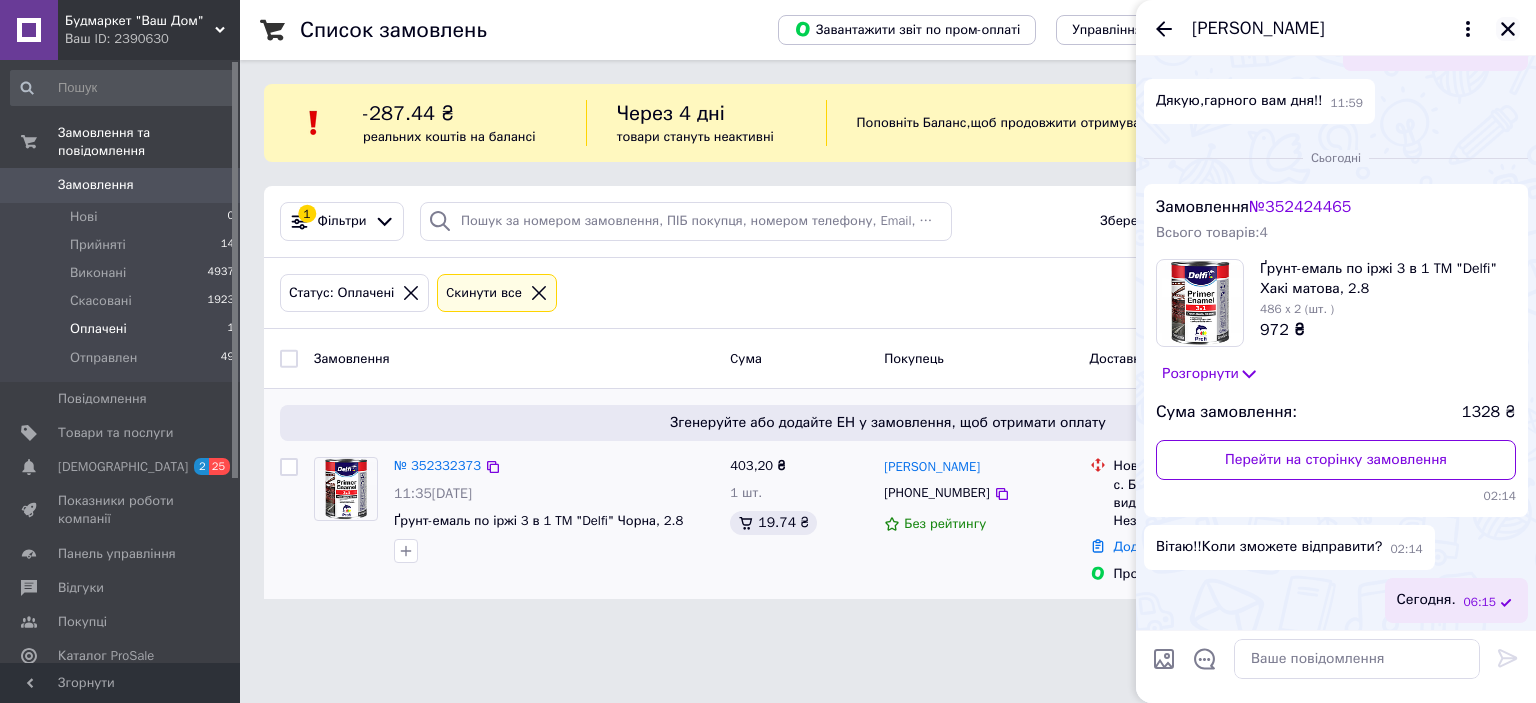 click 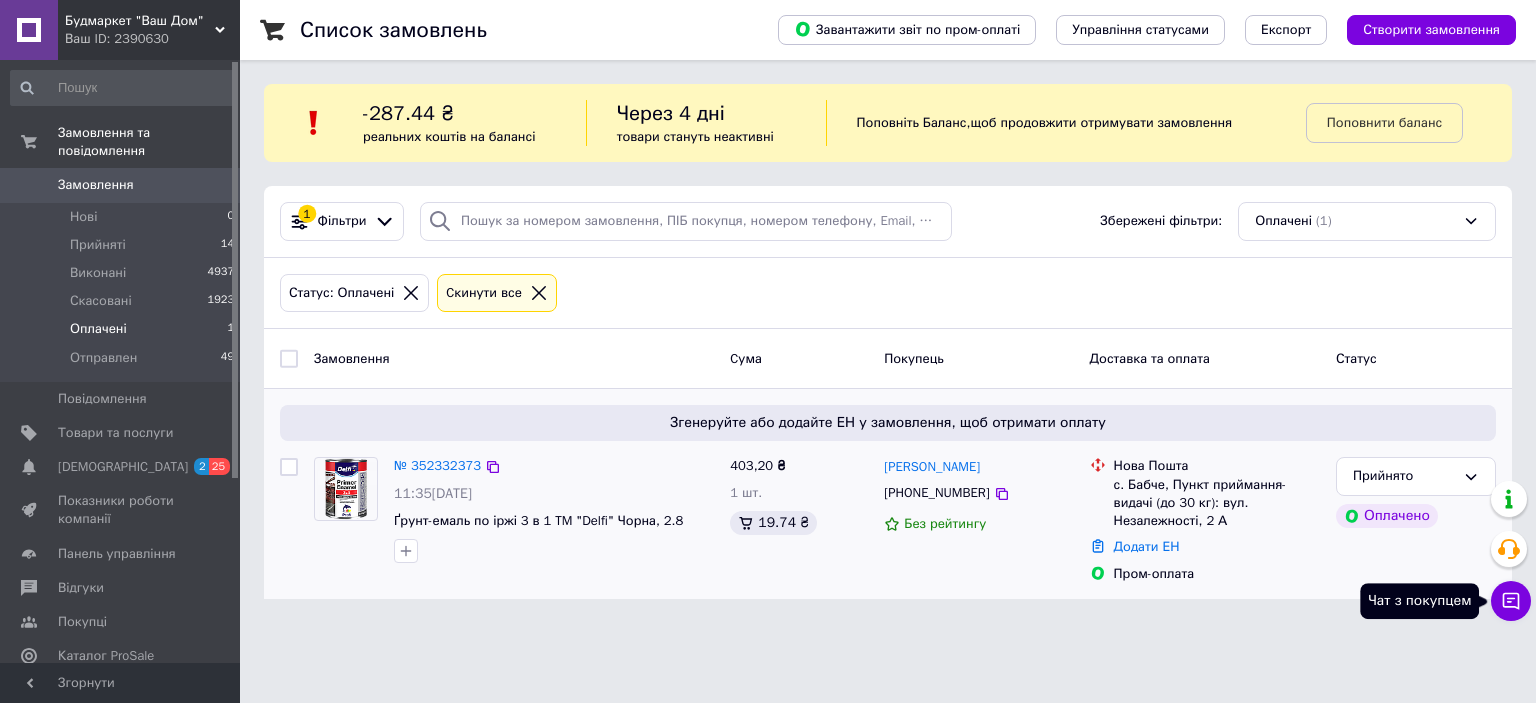 click on "Чат з покупцем" at bounding box center [1511, 601] 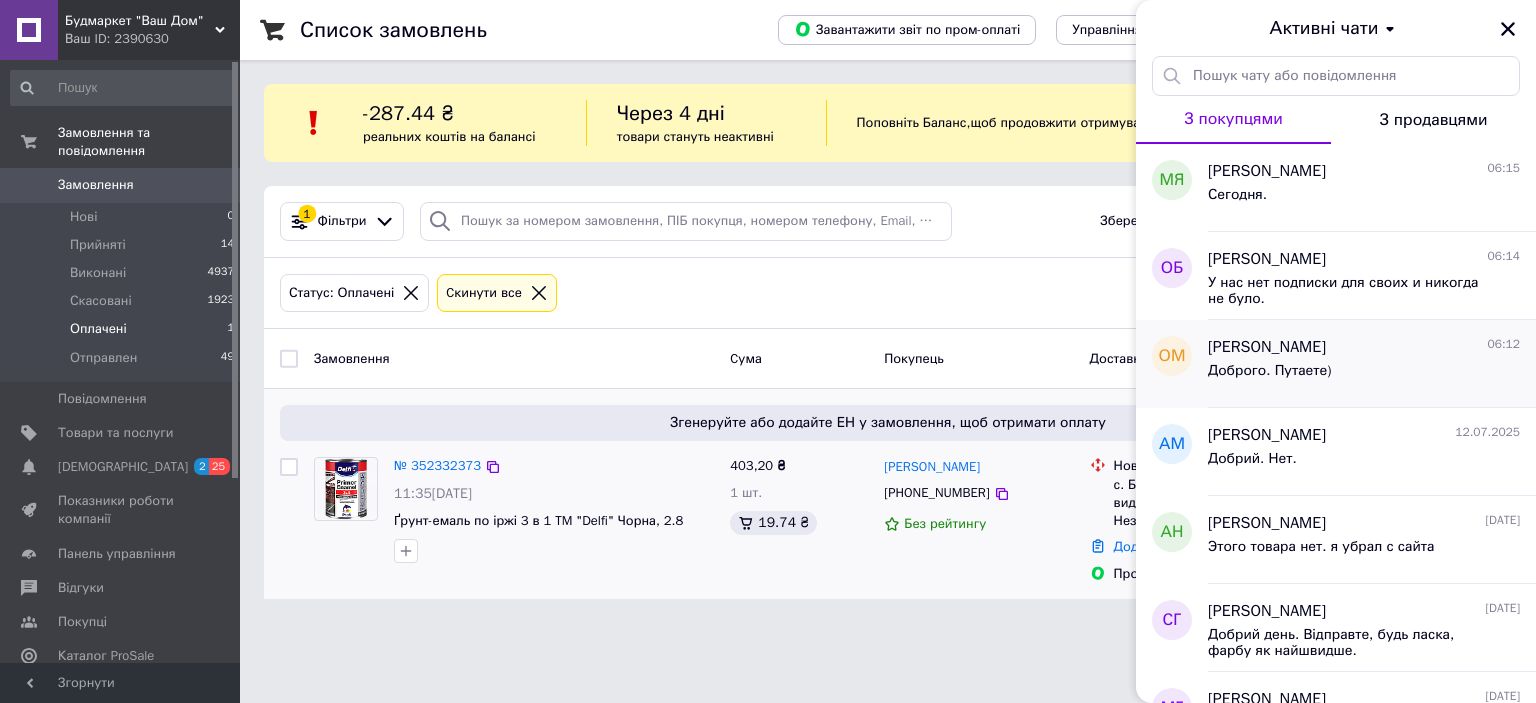 click on "[PERSON_NAME]" at bounding box center (1267, 347) 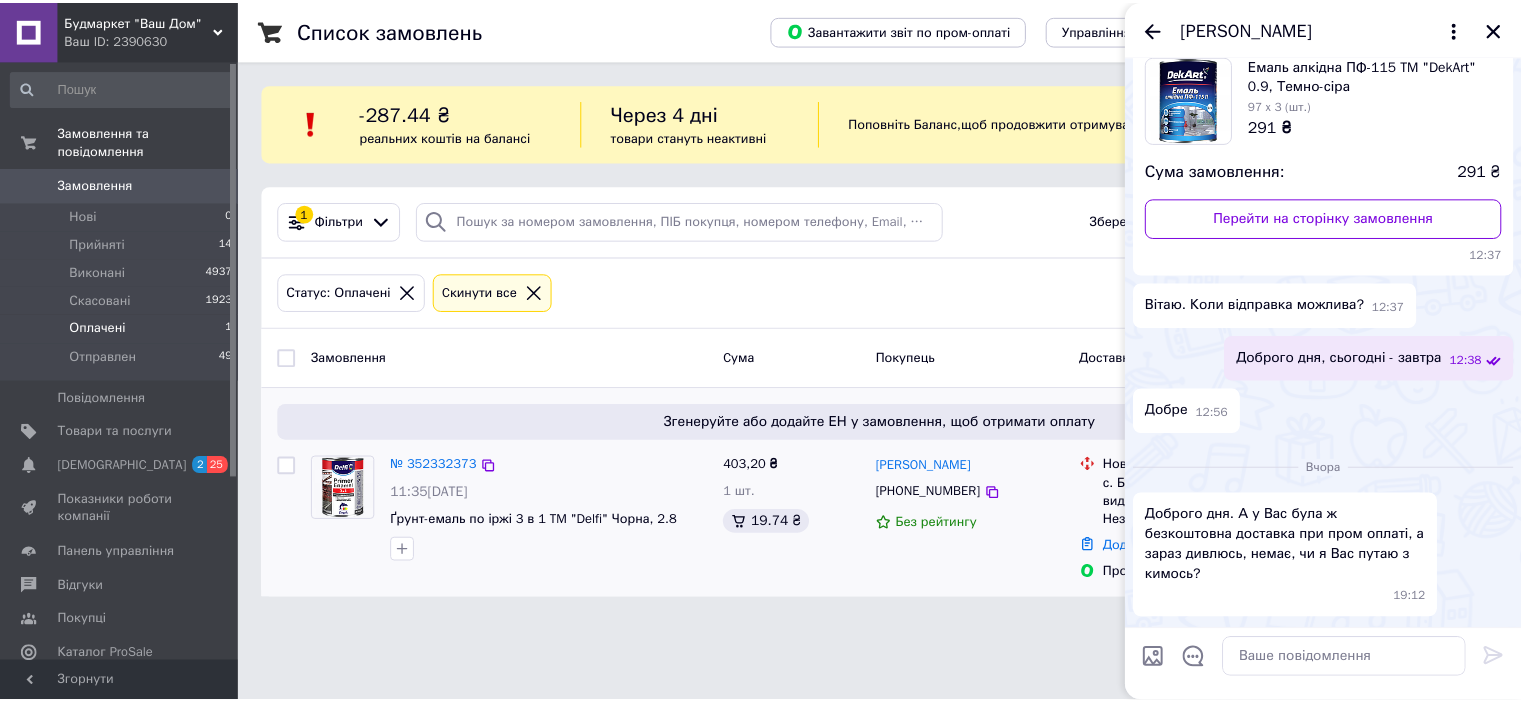 scroll, scrollTop: 11, scrollLeft: 0, axis: vertical 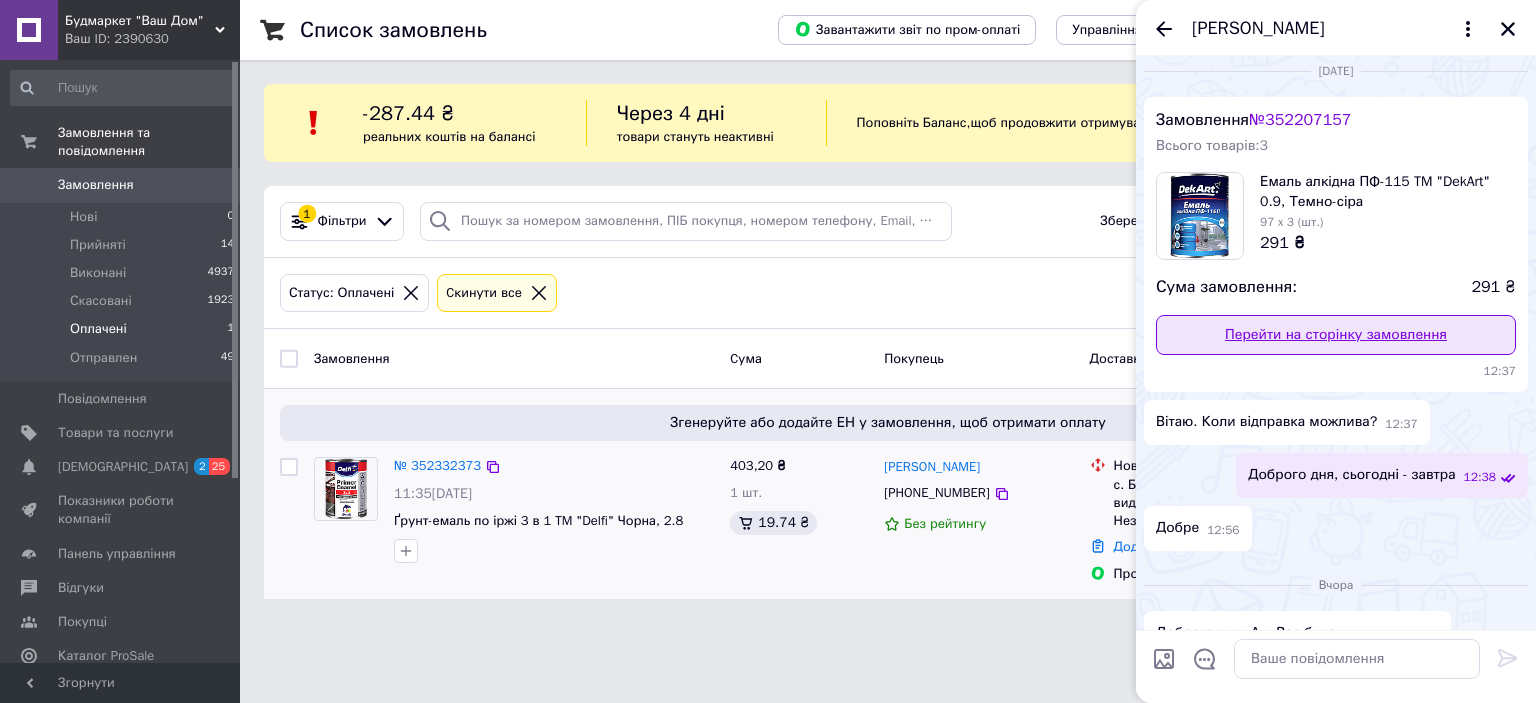 click on "Перейти на сторінку замовлення" at bounding box center [1336, 335] 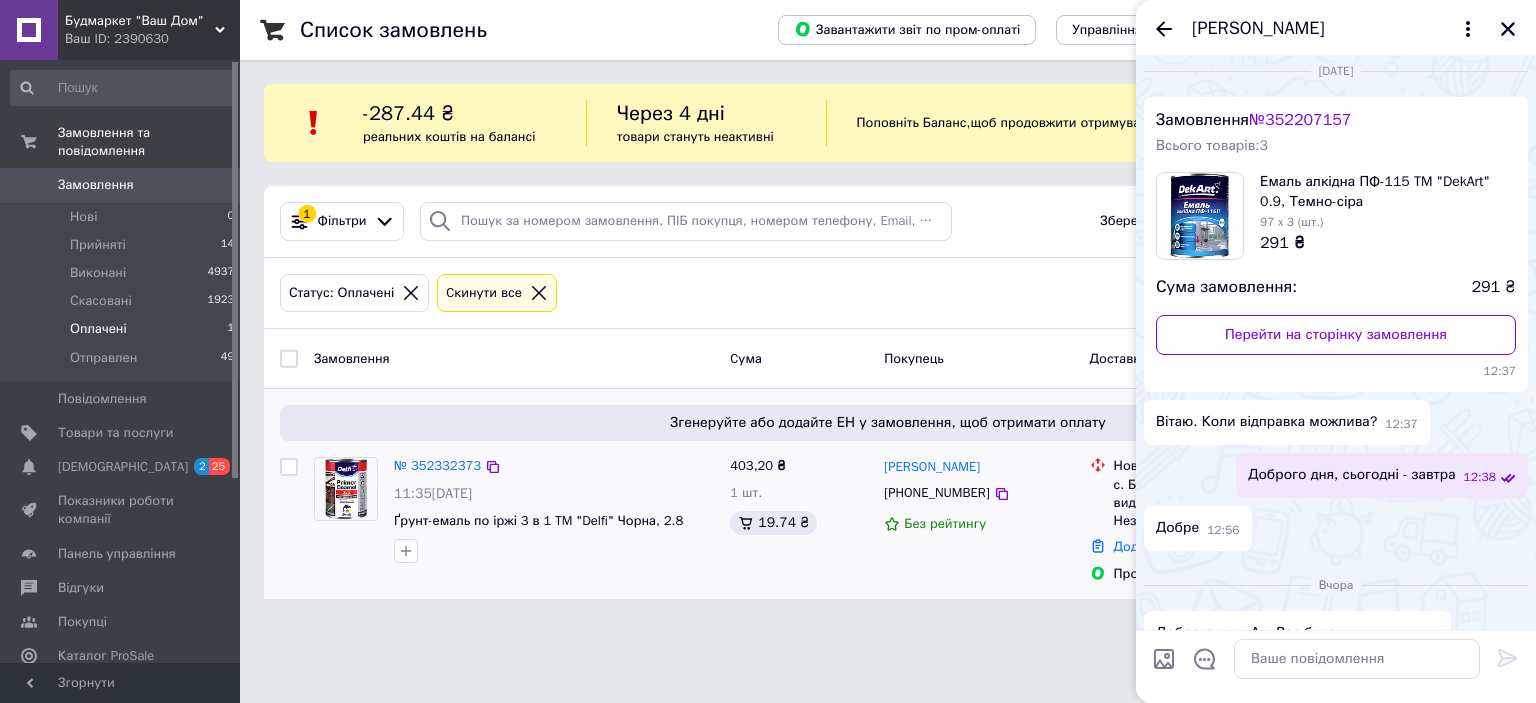 click 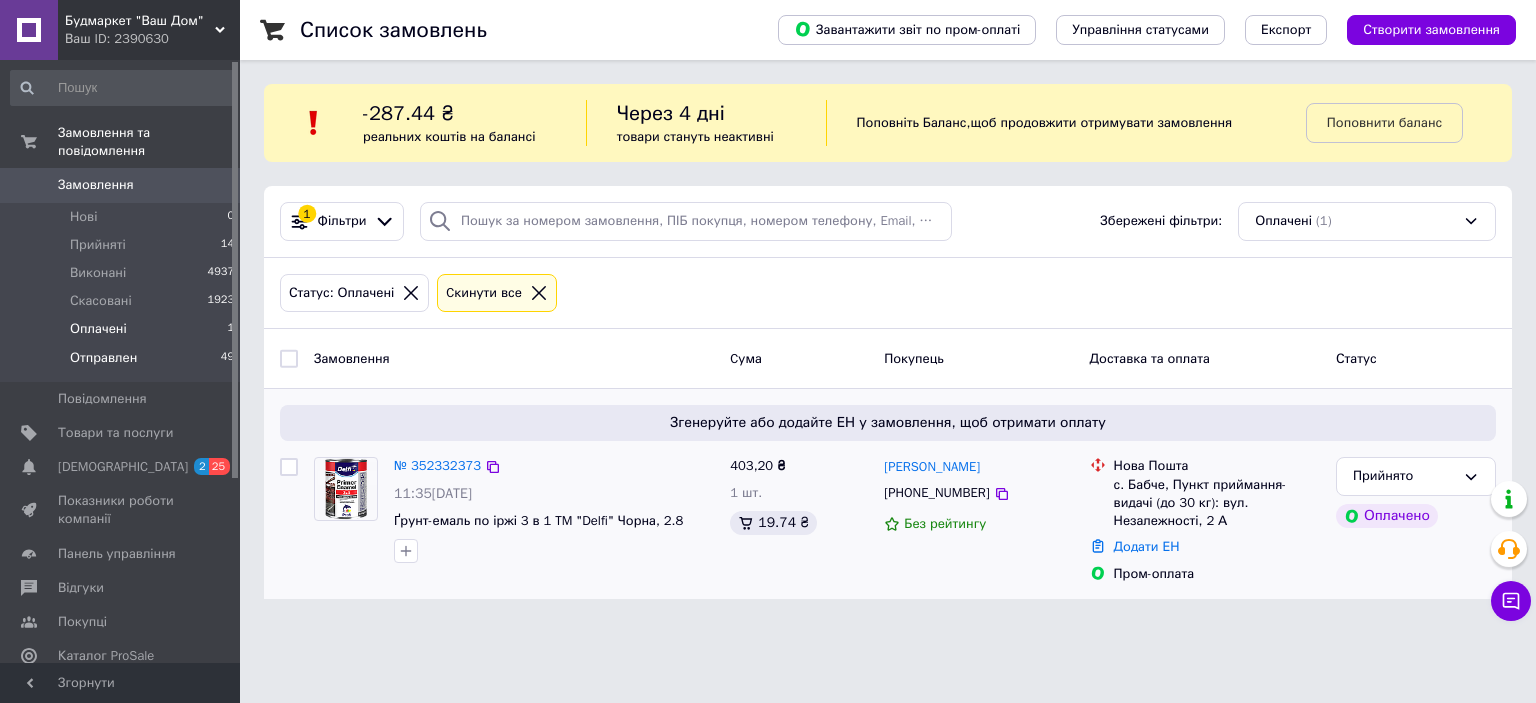 click on "Отправлен" at bounding box center [103, 358] 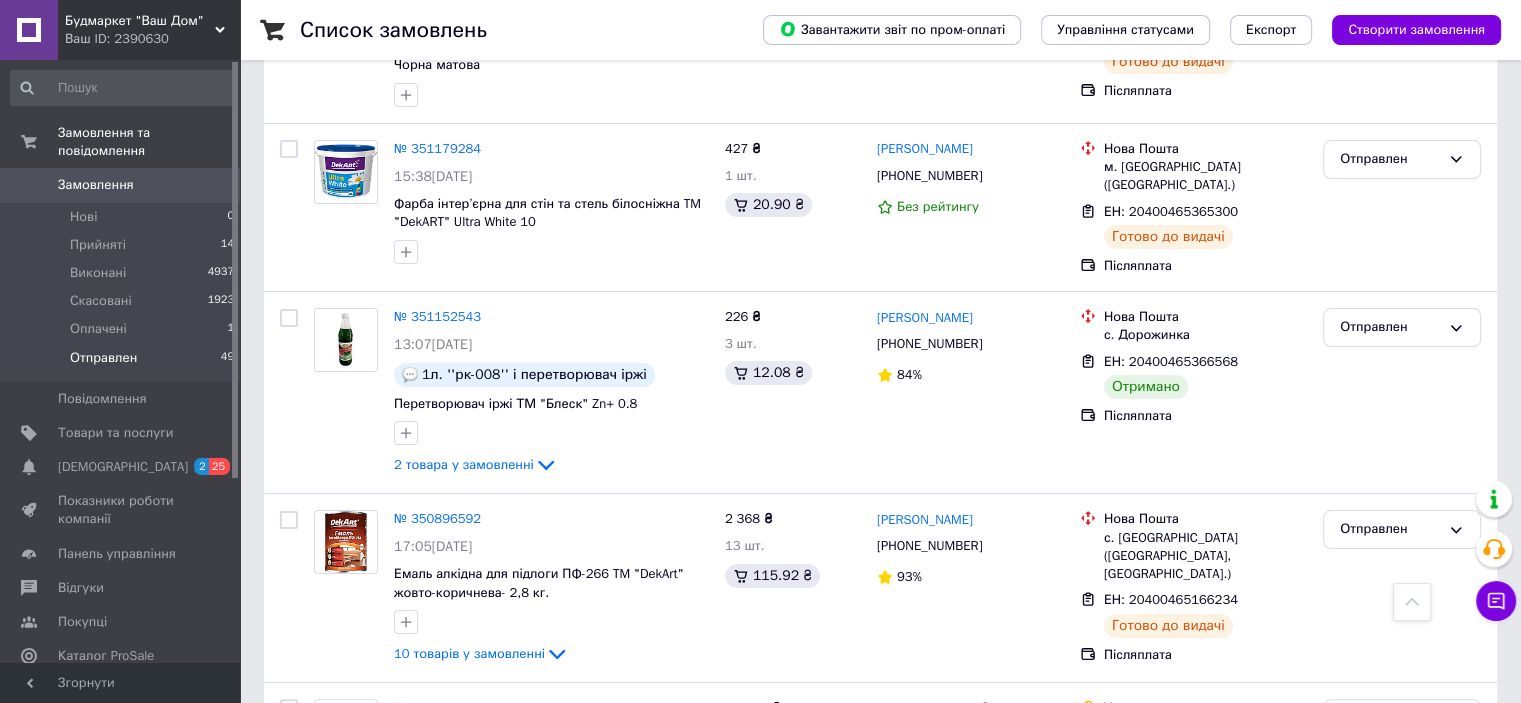 scroll, scrollTop: 7907, scrollLeft: 0, axis: vertical 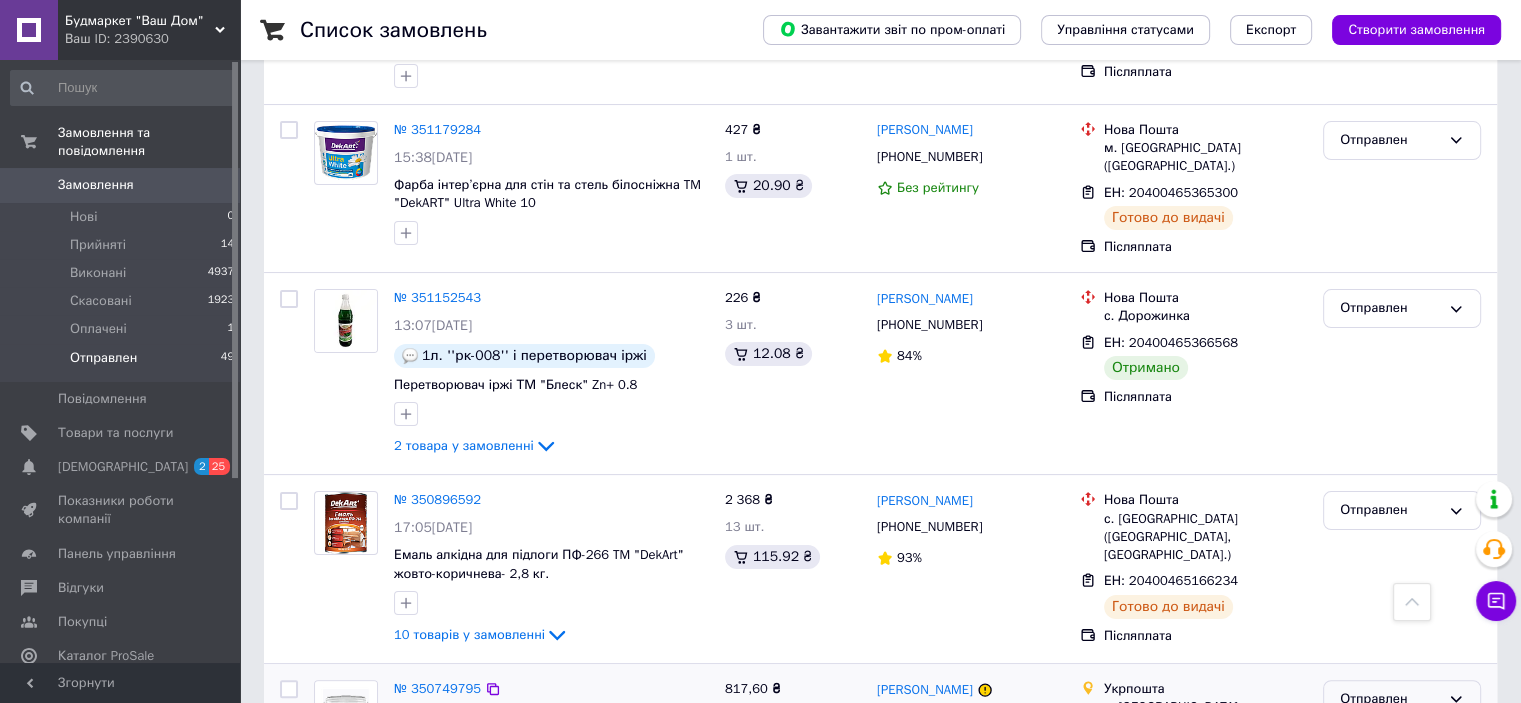 click on "Отправлен" at bounding box center (1390, 699) 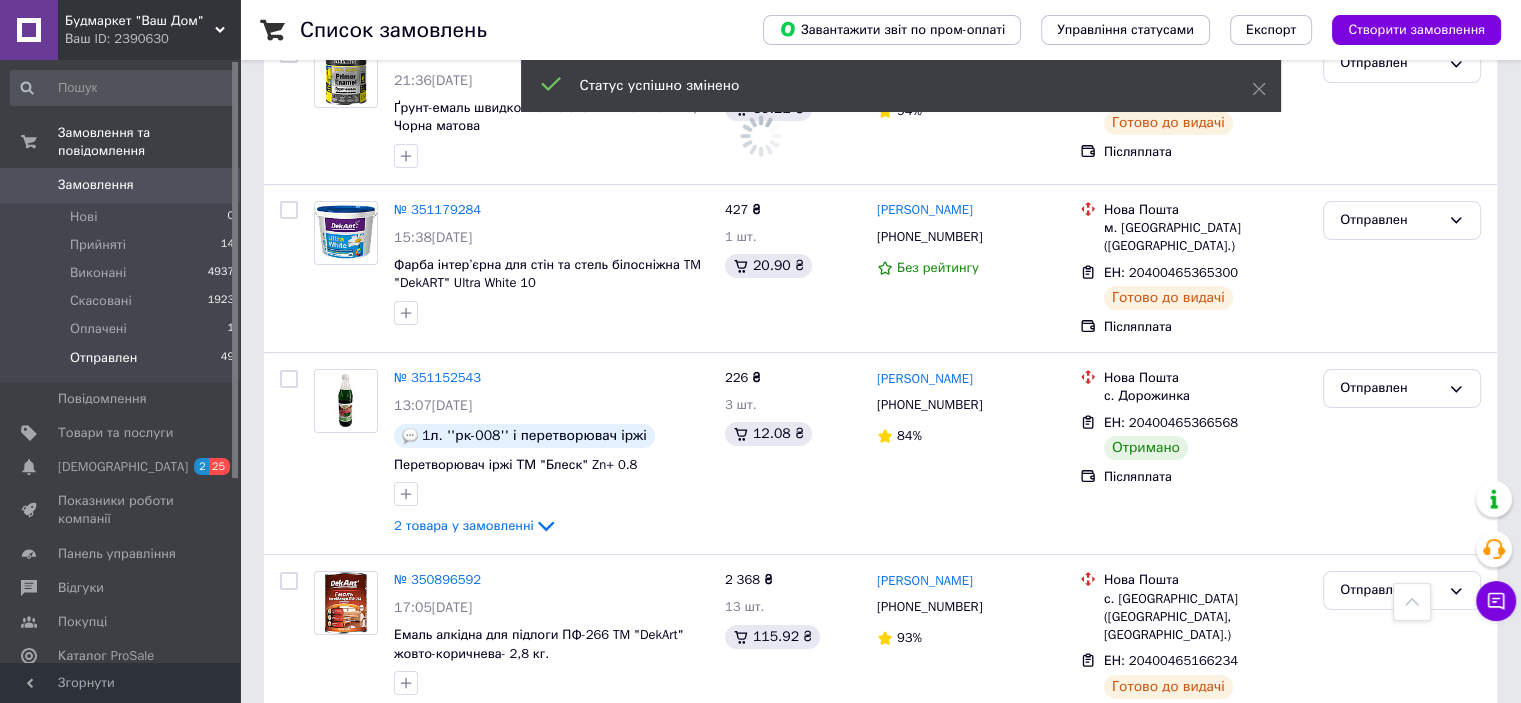 scroll, scrollTop: 7707, scrollLeft: 0, axis: vertical 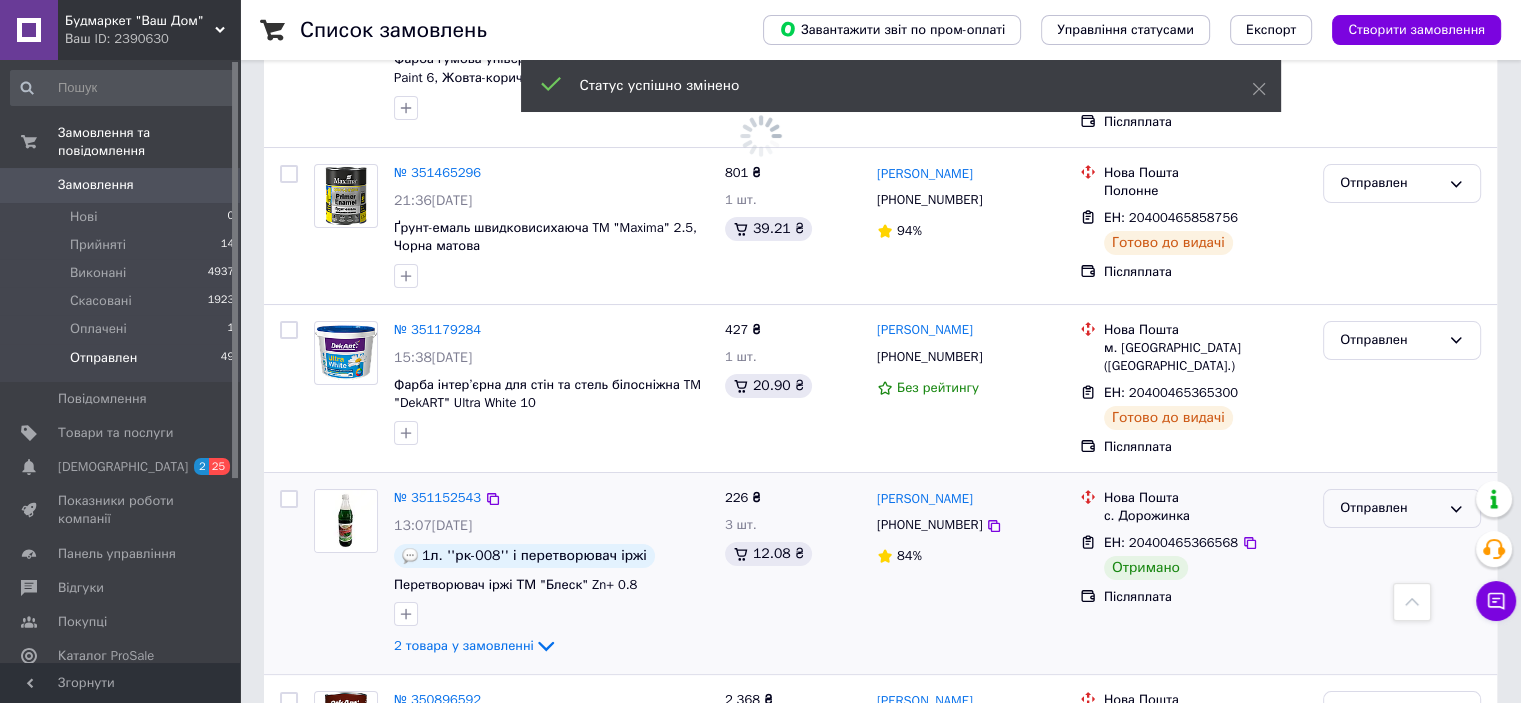 click on "Отправлен" at bounding box center [1390, 508] 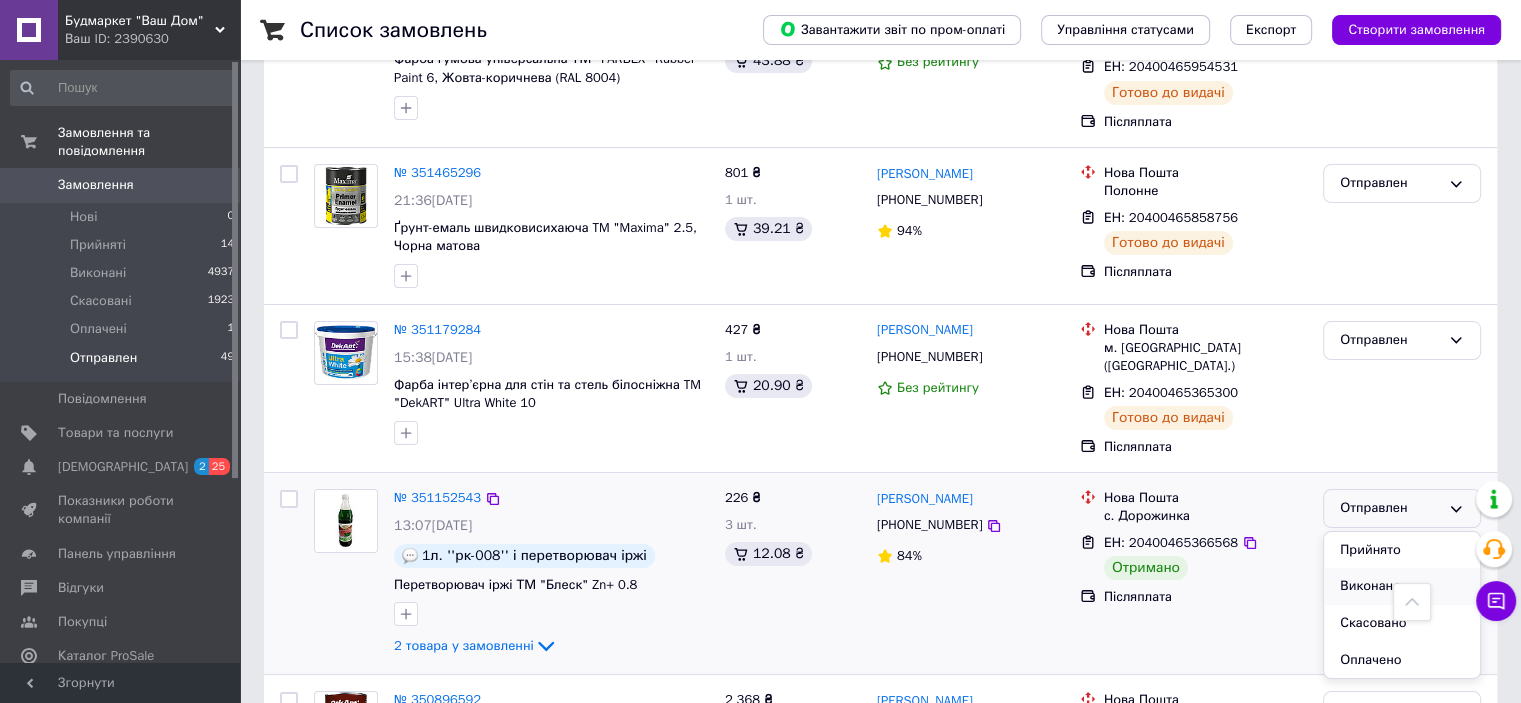 click on "Виконано" at bounding box center [1402, 586] 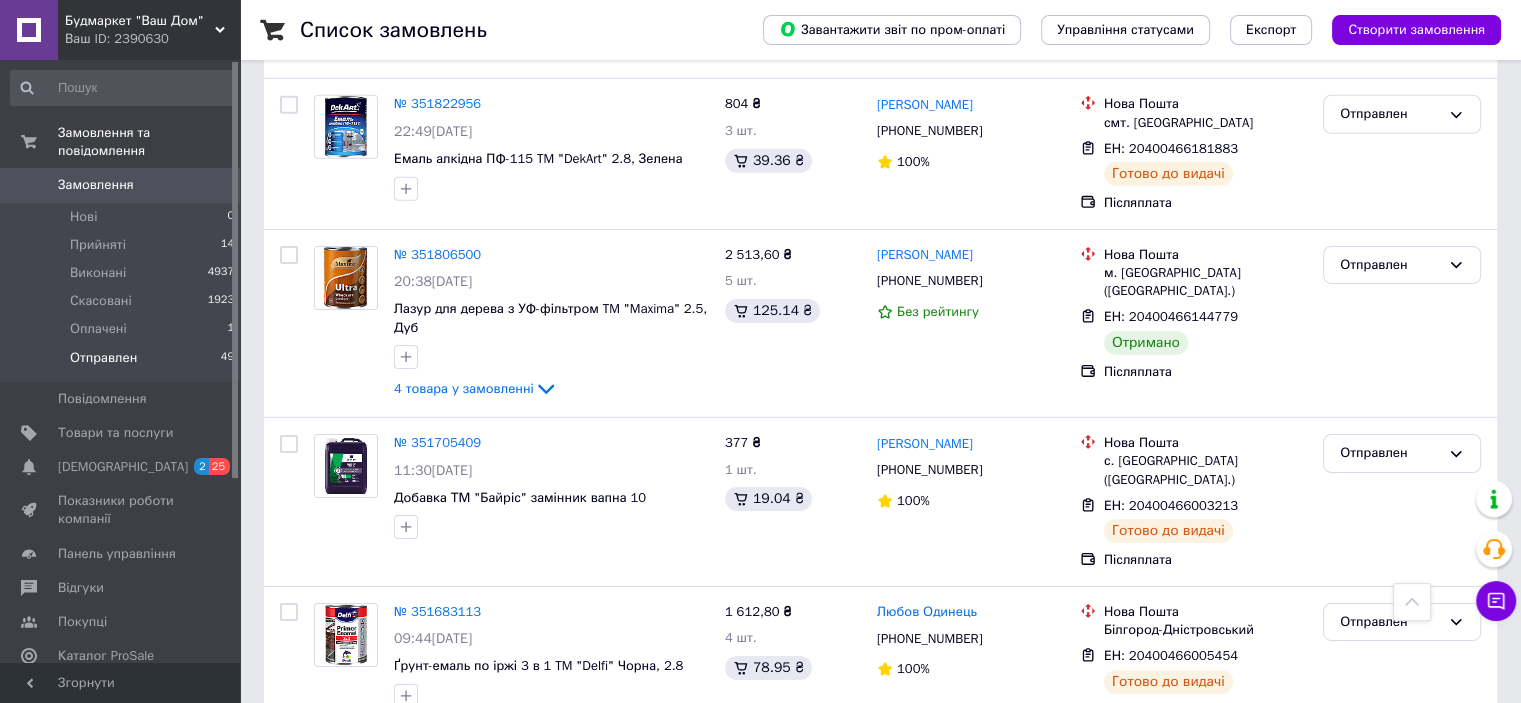 scroll, scrollTop: 6207, scrollLeft: 0, axis: vertical 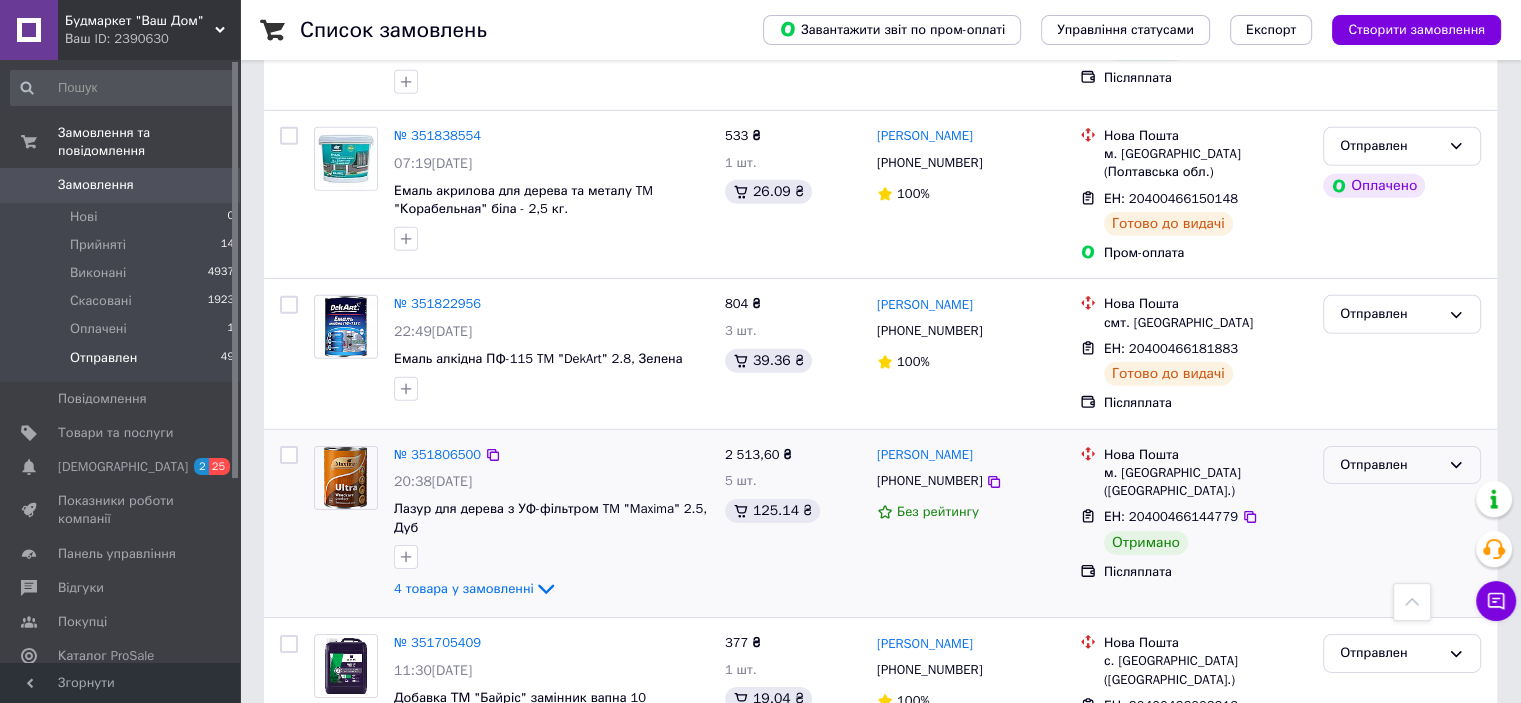 click on "Отправлен" at bounding box center (1390, 465) 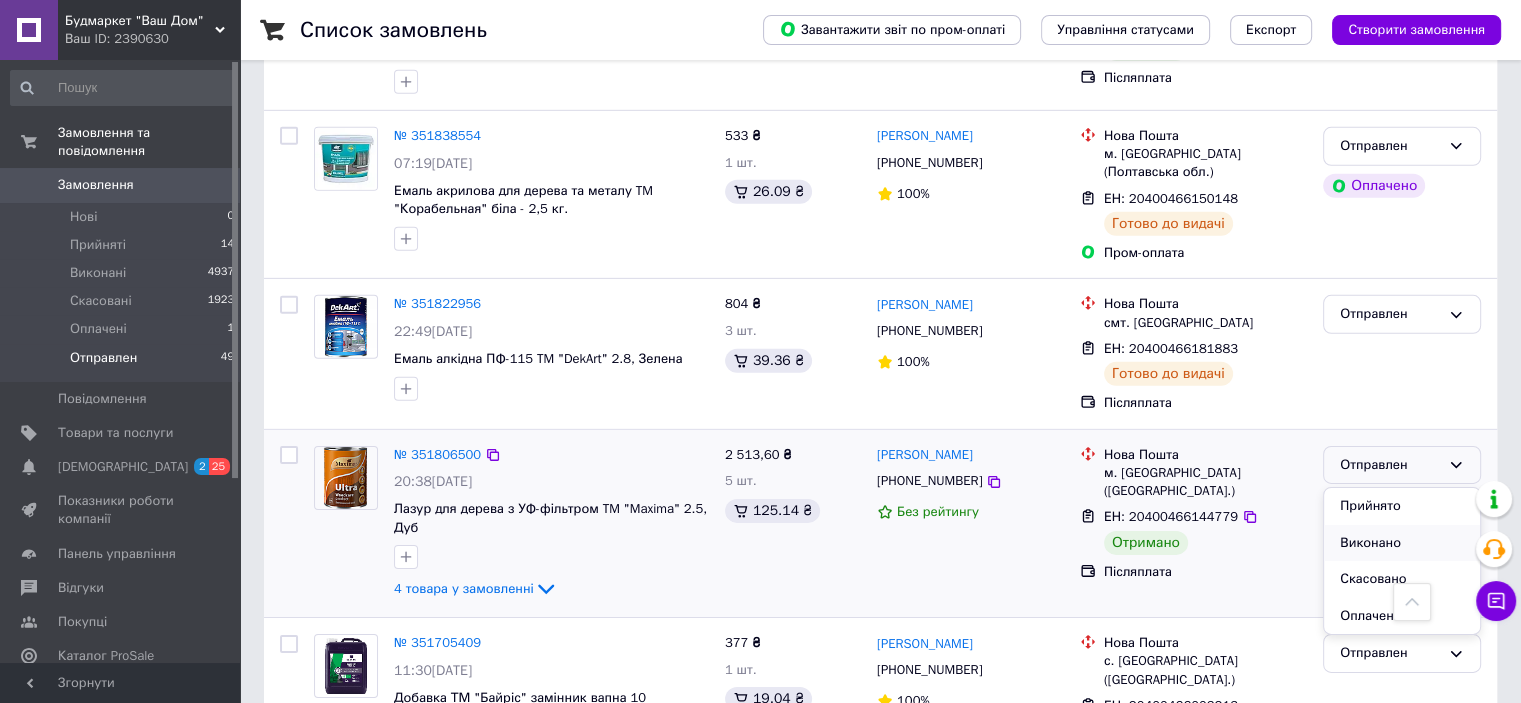 click on "Виконано" at bounding box center [1402, 543] 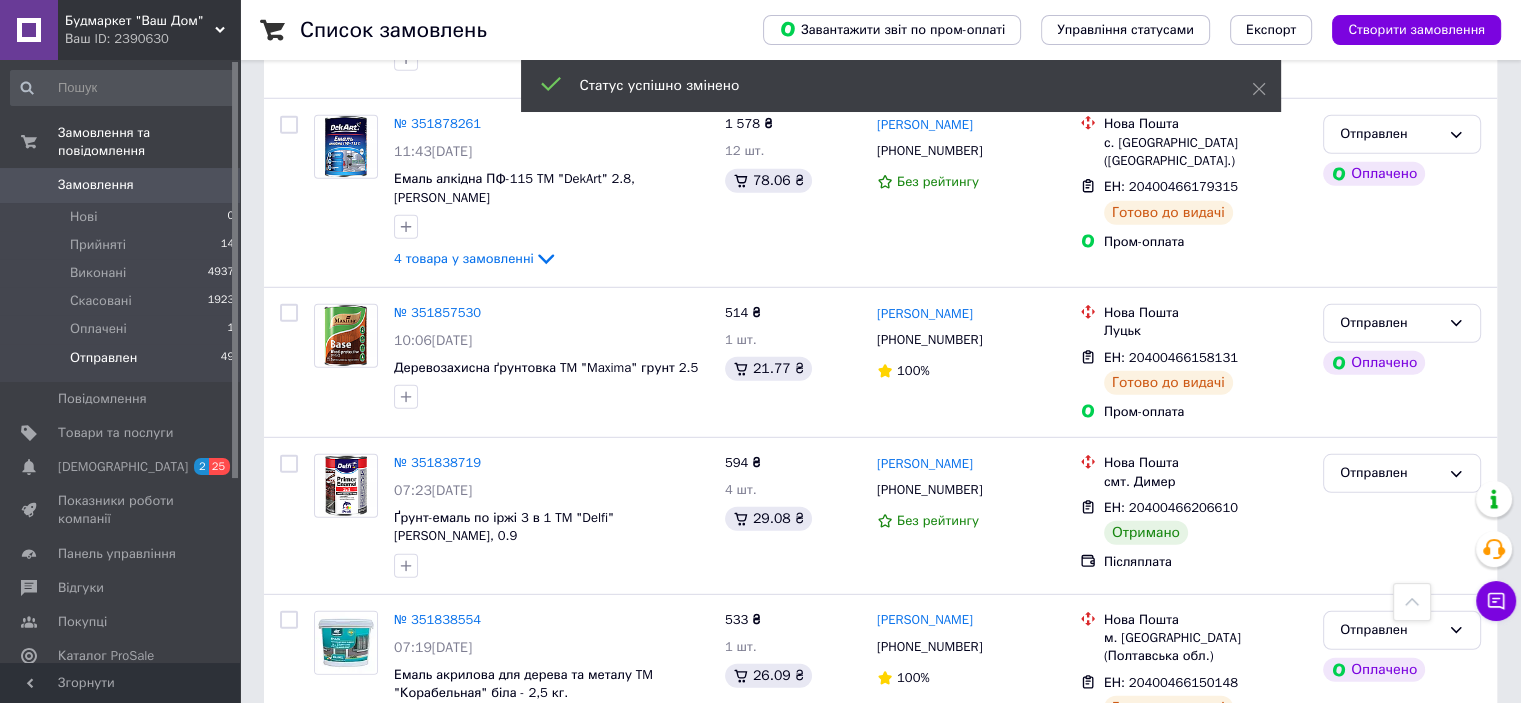 scroll, scrollTop: 5712, scrollLeft: 0, axis: vertical 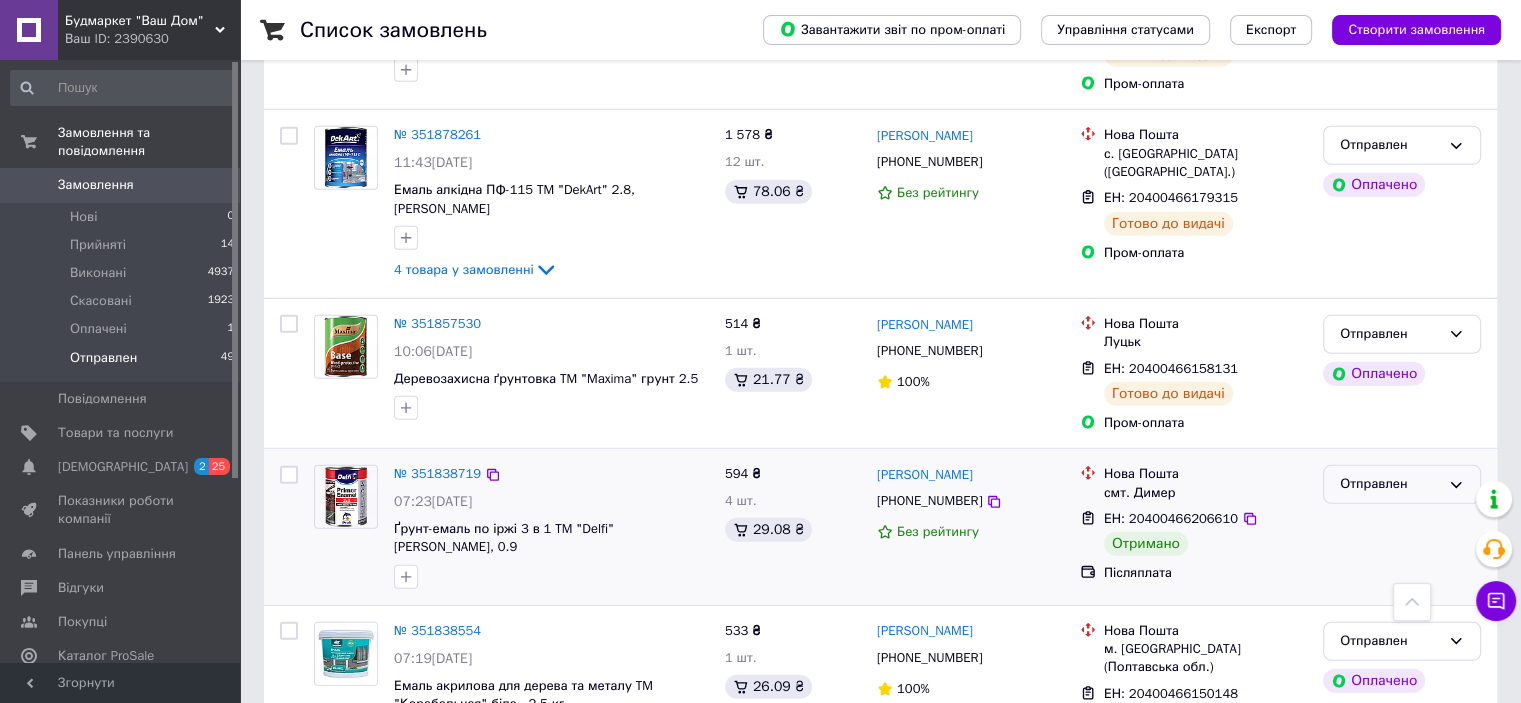 click on "Отправлен" at bounding box center [1390, 484] 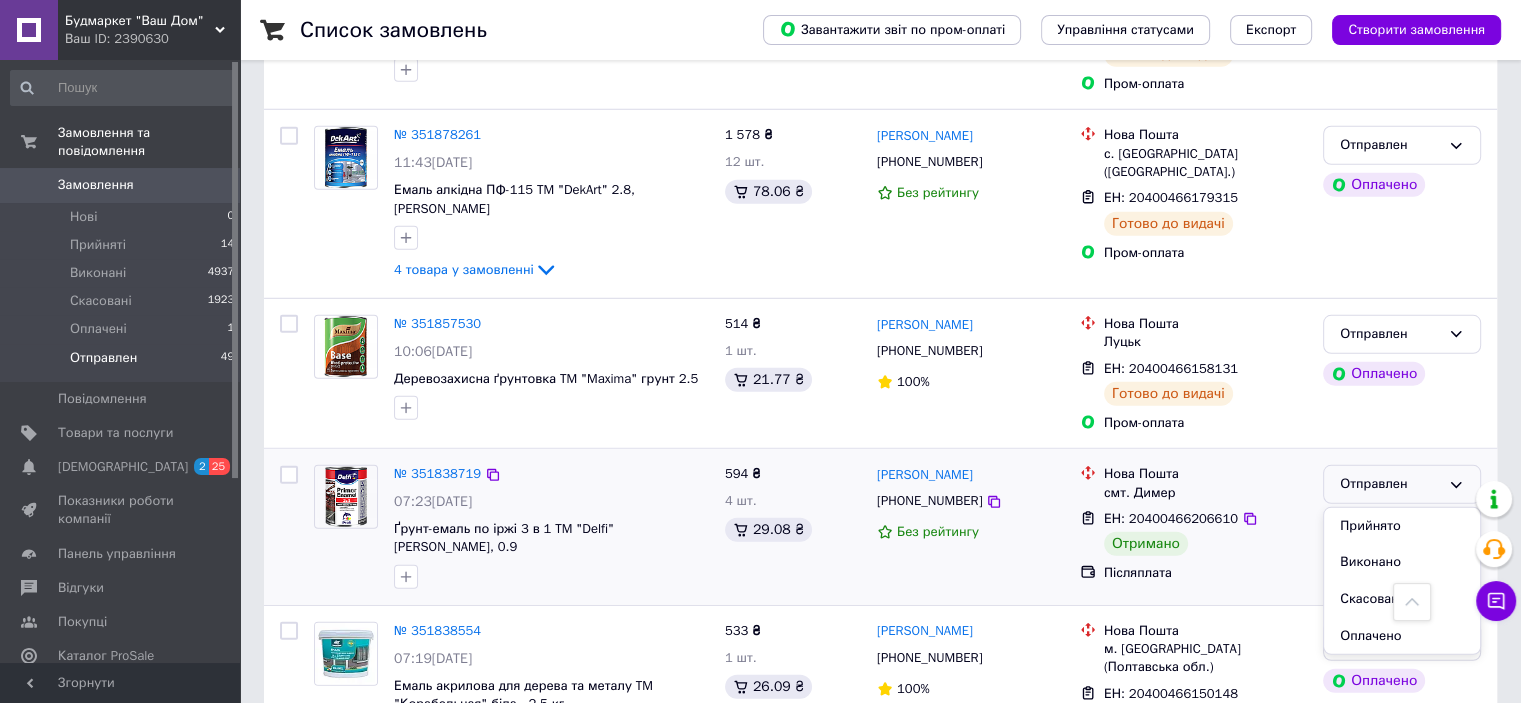 click on "Виконано" at bounding box center (1402, 562) 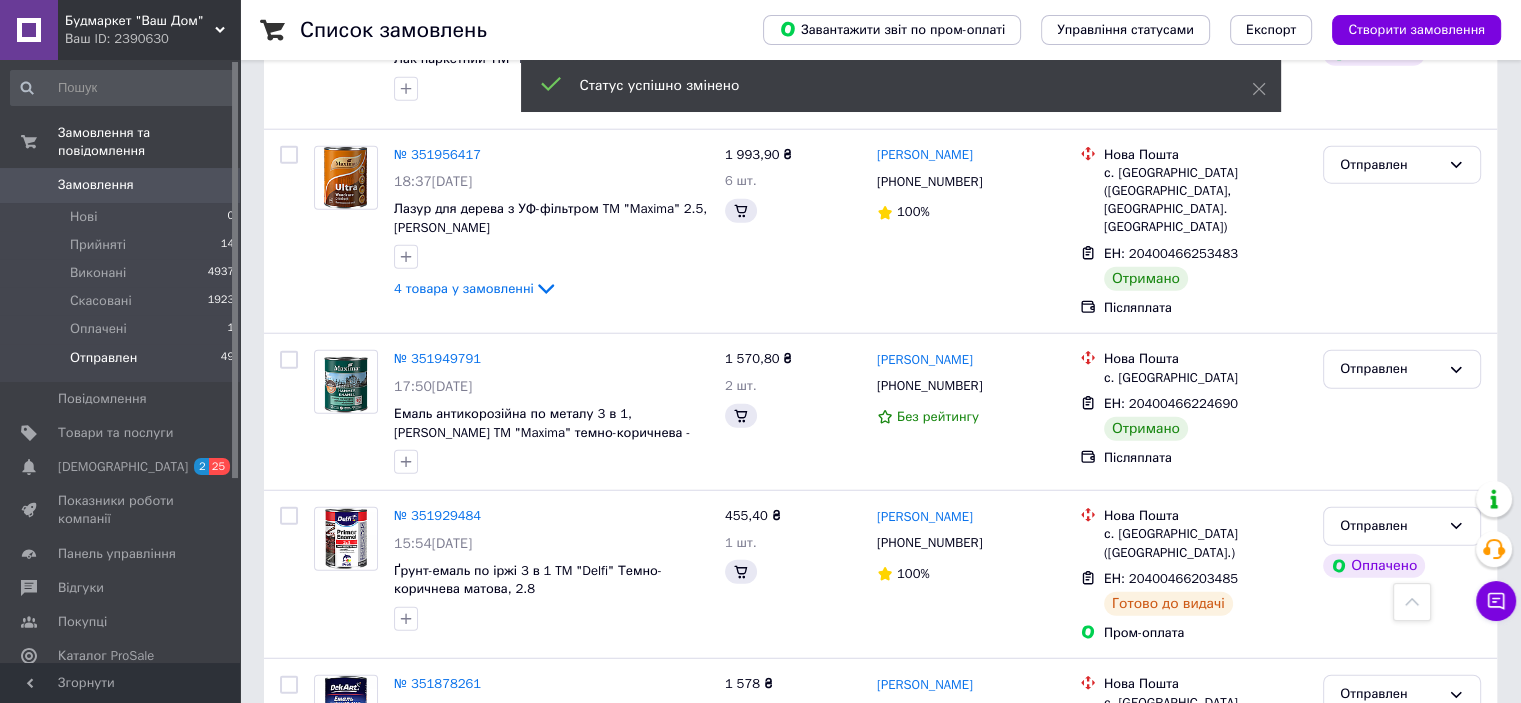 scroll, scrollTop: 5104, scrollLeft: 0, axis: vertical 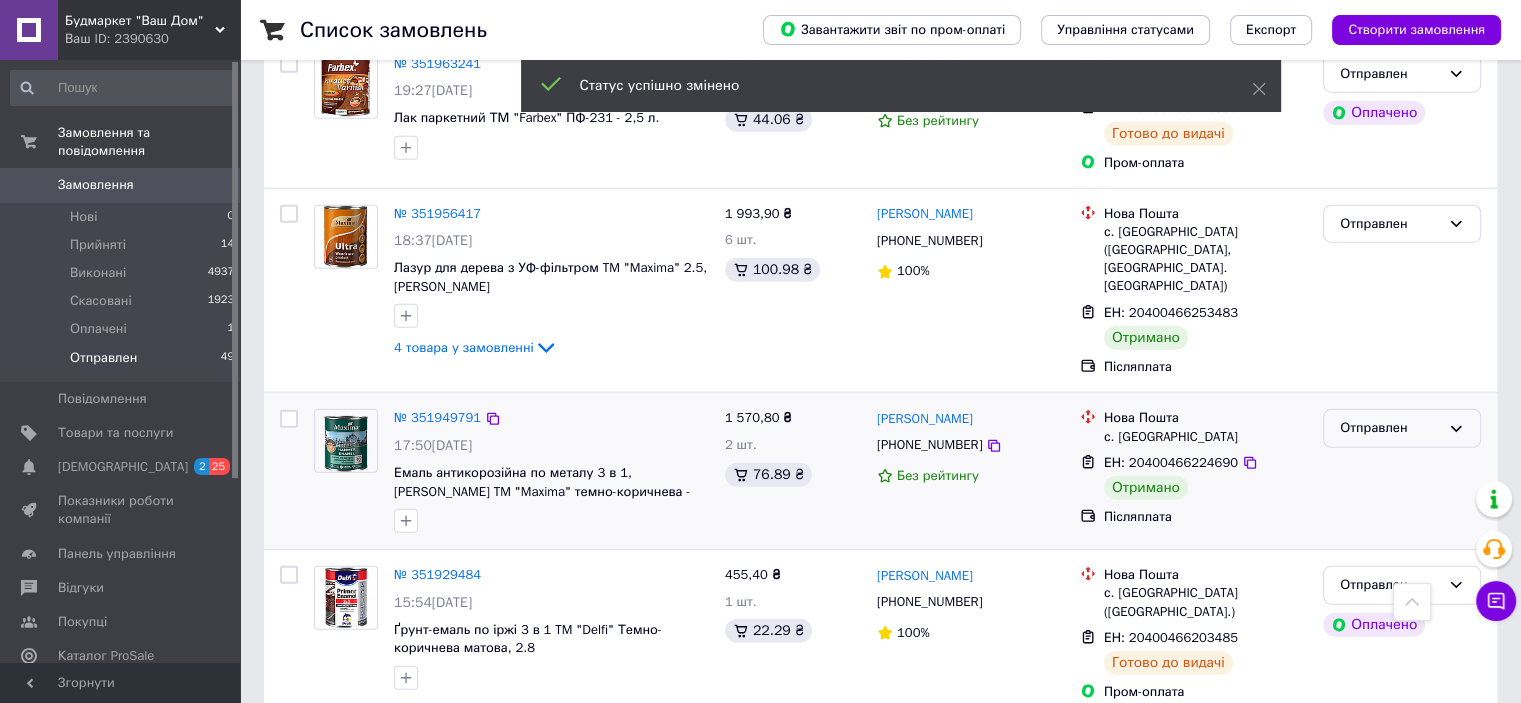 click on "Отправлен" at bounding box center [1390, 428] 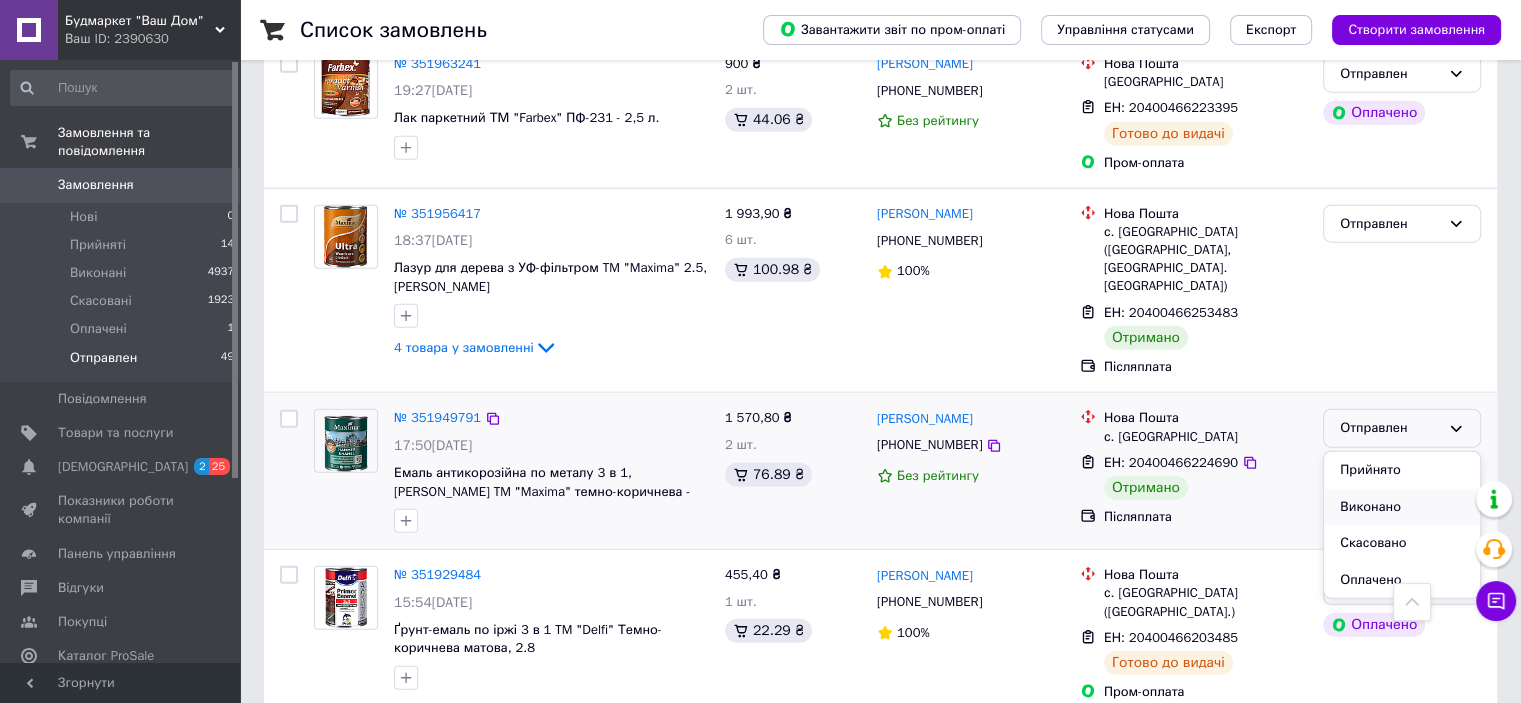 click on "Виконано" at bounding box center [1402, 507] 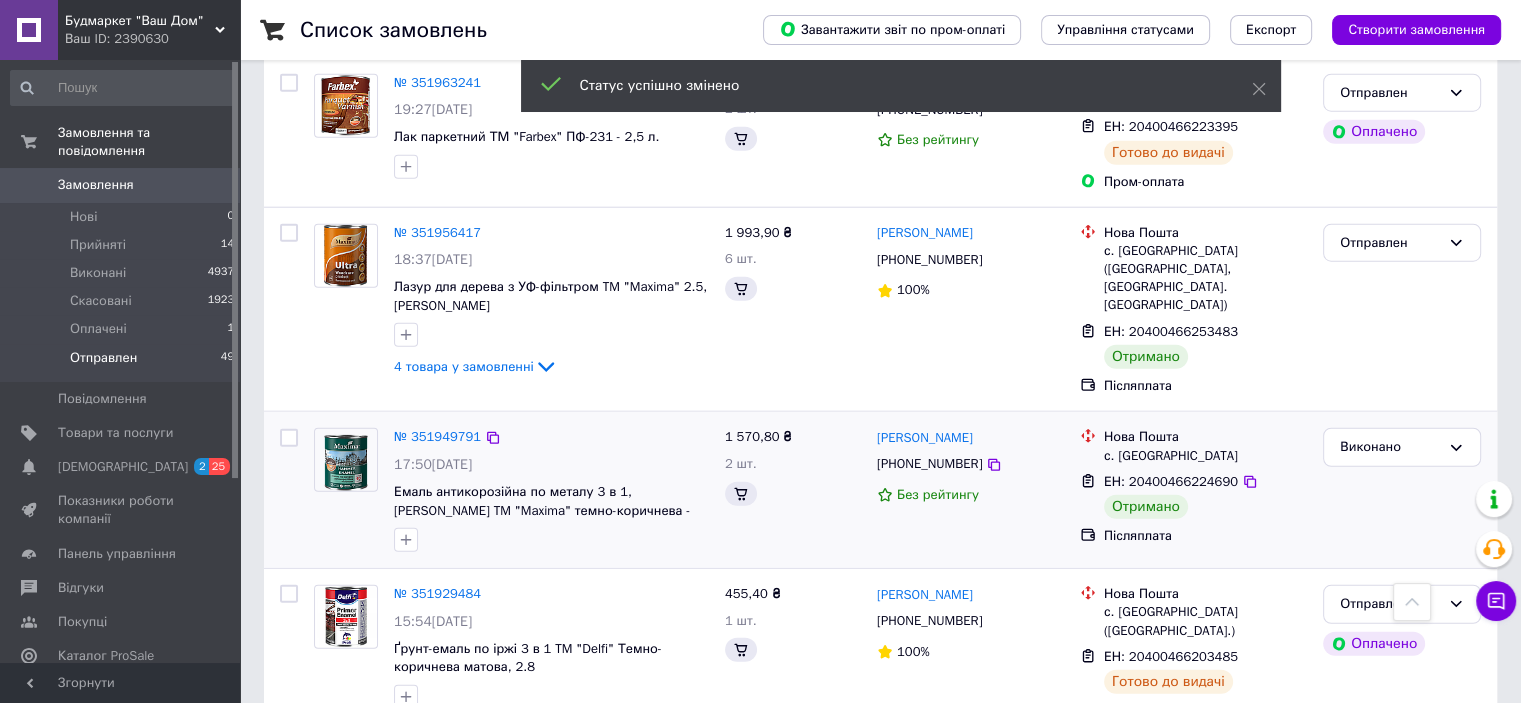 scroll, scrollTop: 4785, scrollLeft: 0, axis: vertical 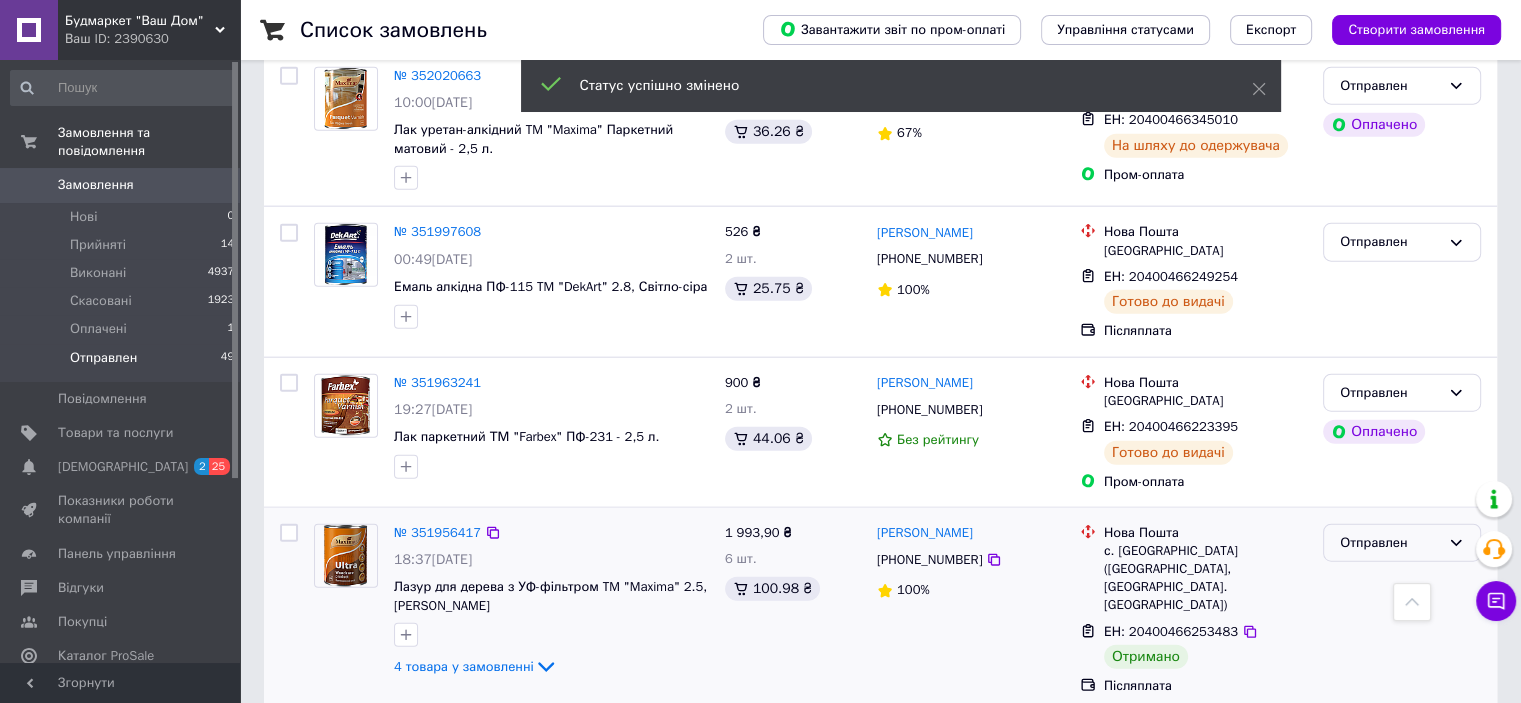 click on "Отправлен" at bounding box center (1390, 543) 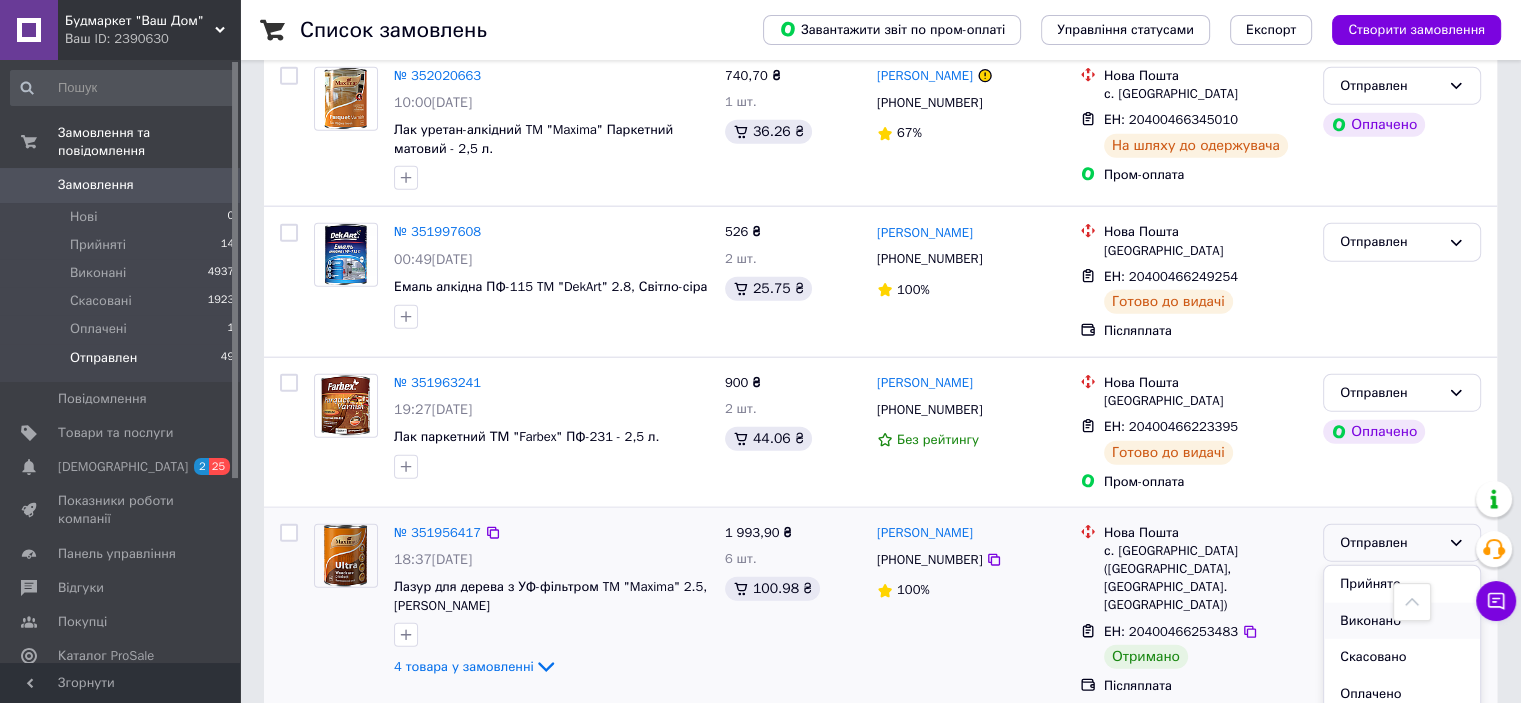 click on "Виконано" at bounding box center [1402, 621] 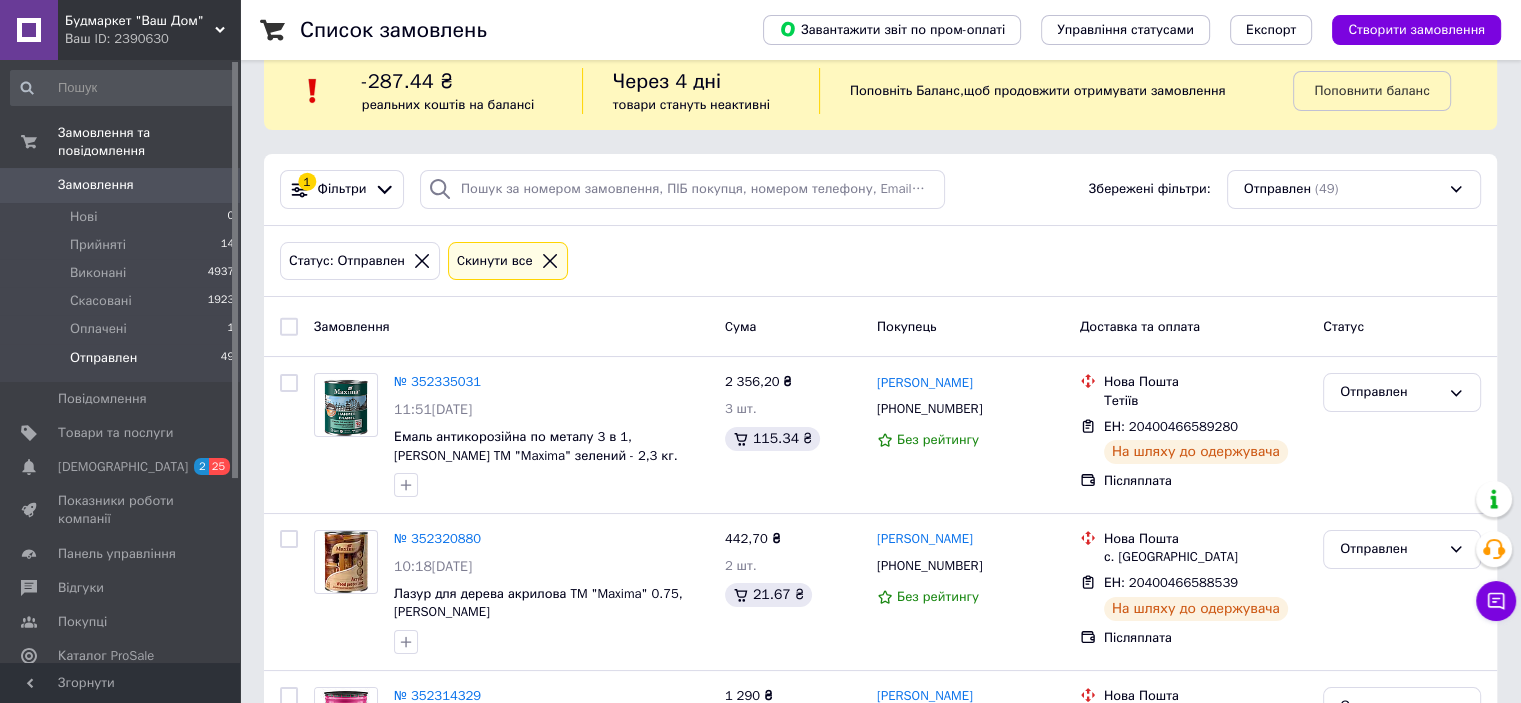 scroll, scrollTop: 0, scrollLeft: 0, axis: both 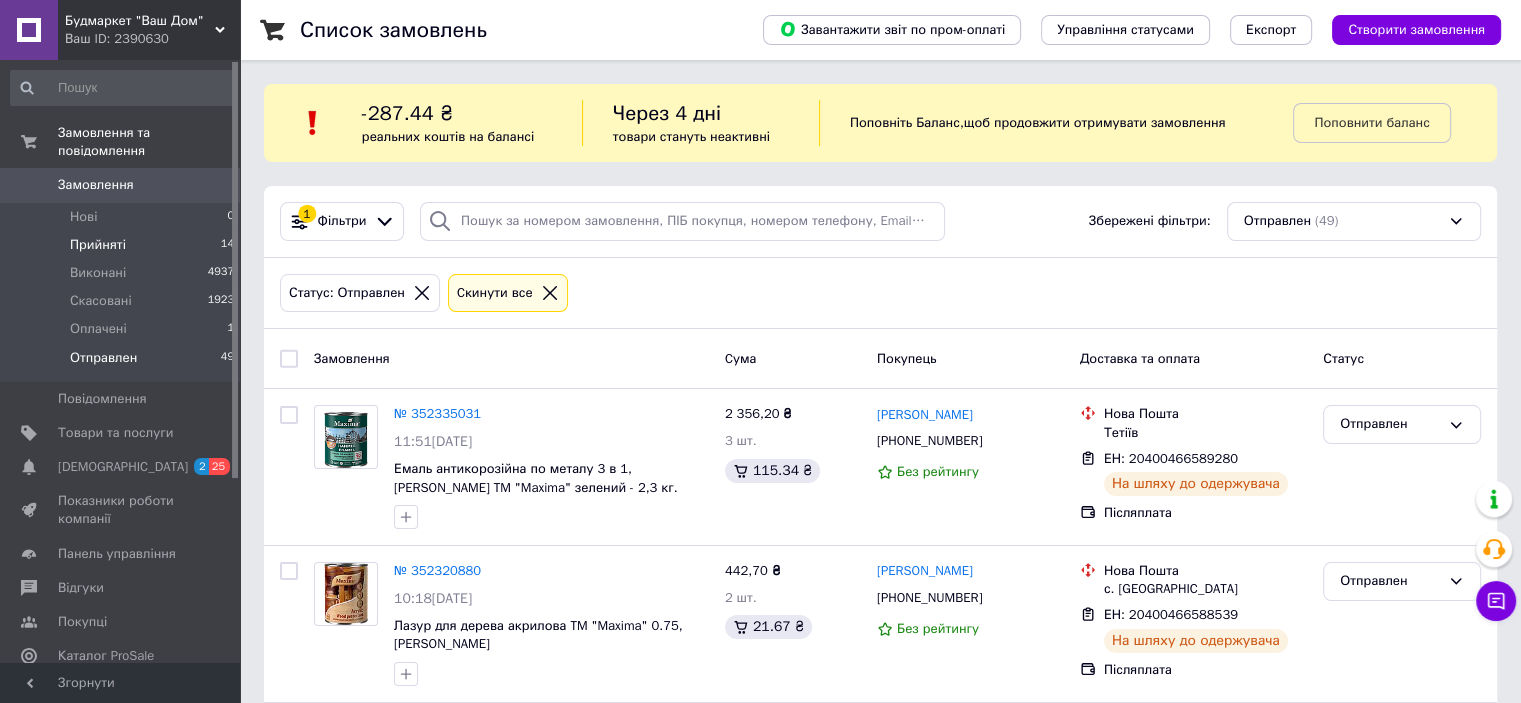 click on "Прийняті" at bounding box center (98, 245) 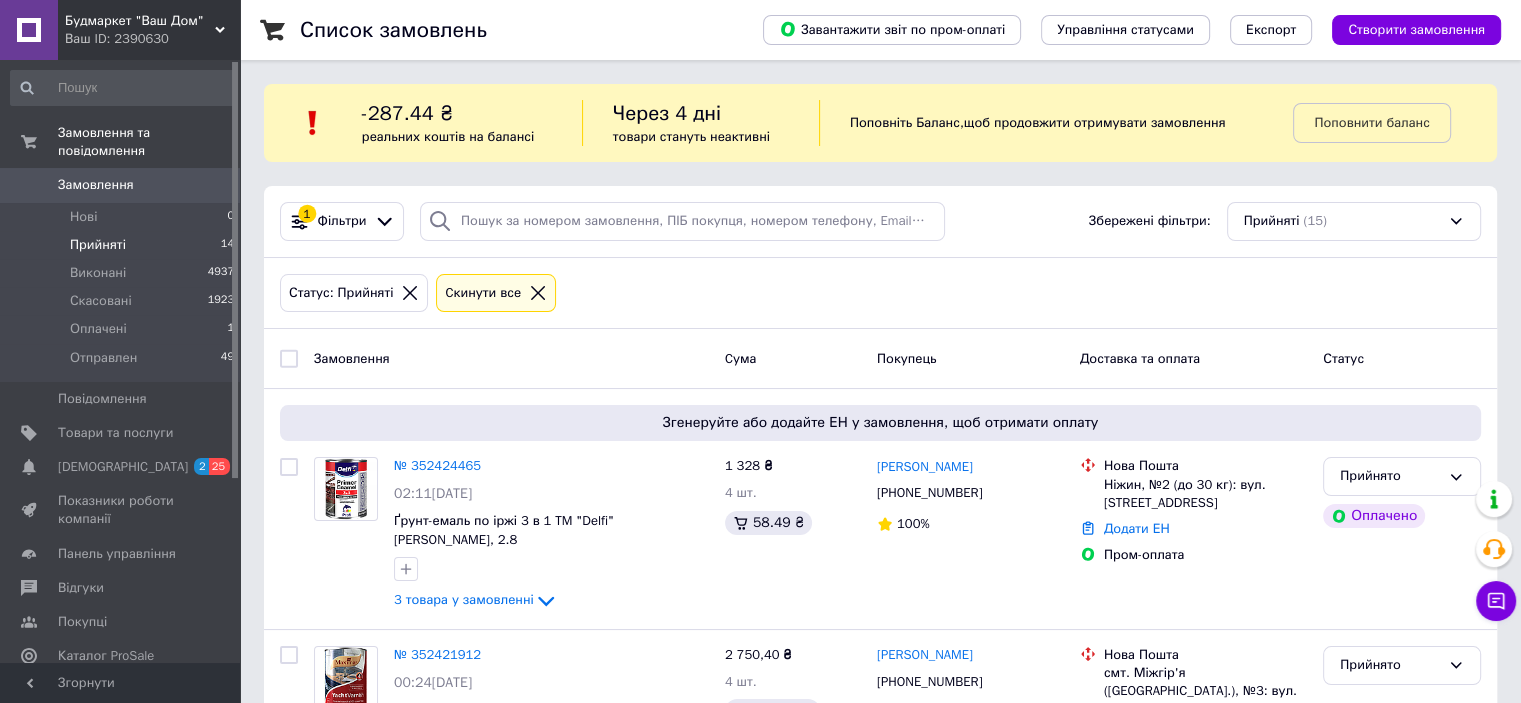 click on "Прийняті" at bounding box center (98, 245) 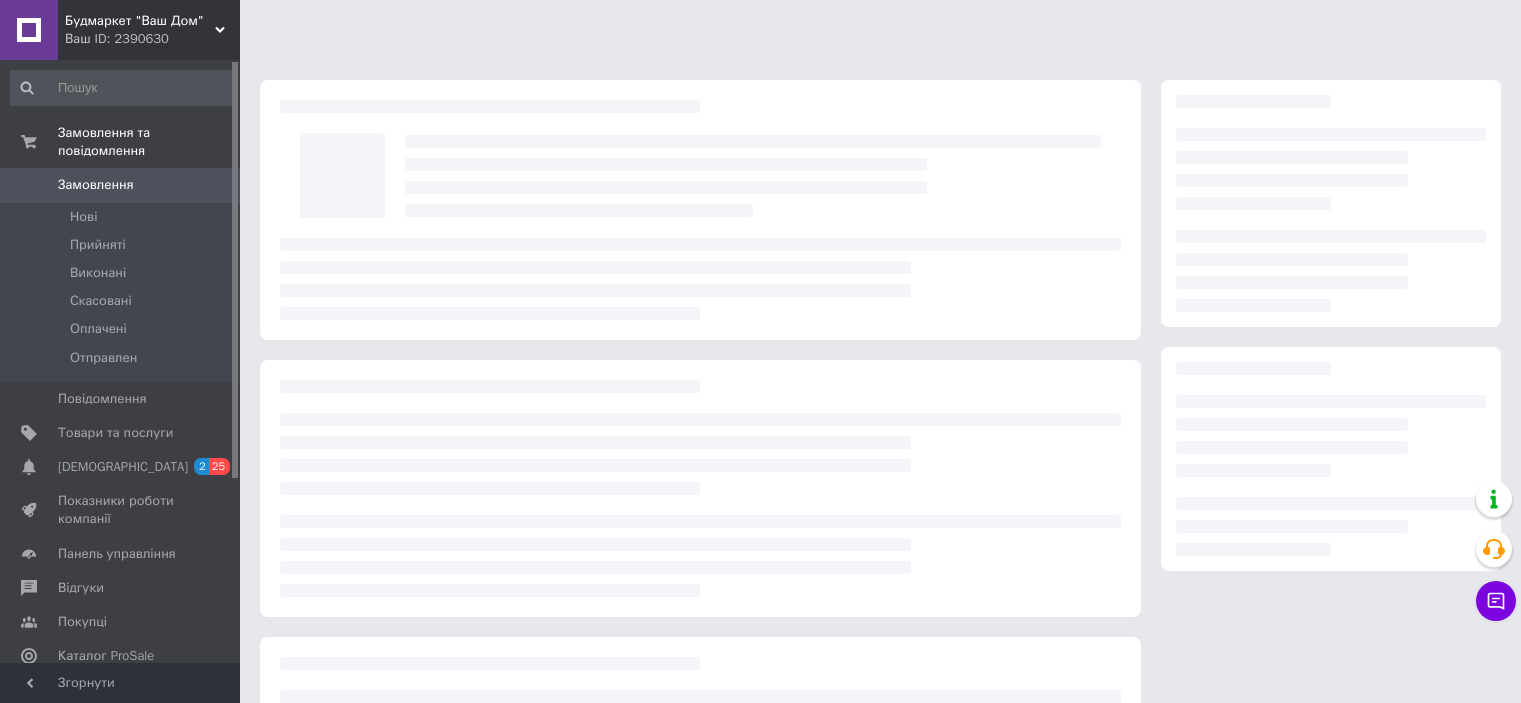 scroll, scrollTop: 0, scrollLeft: 0, axis: both 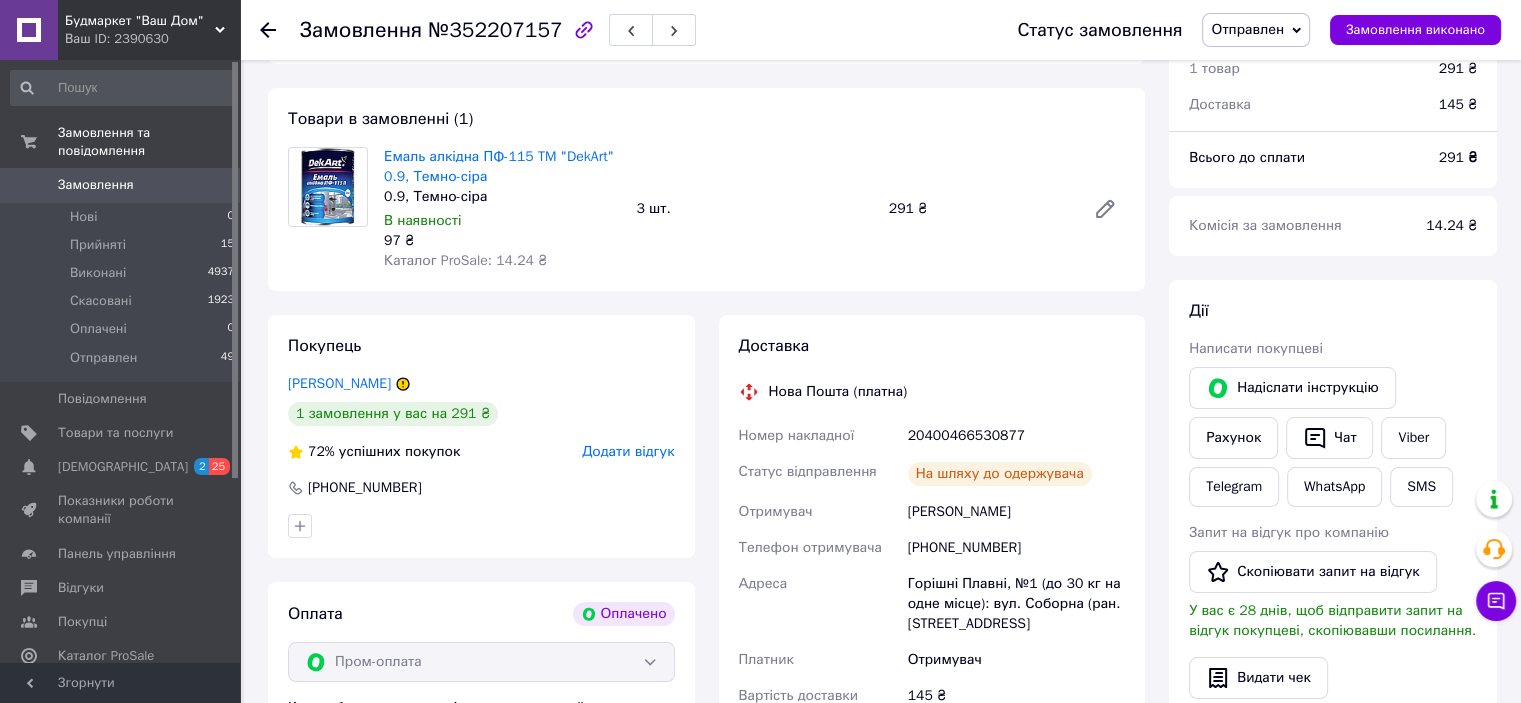 click 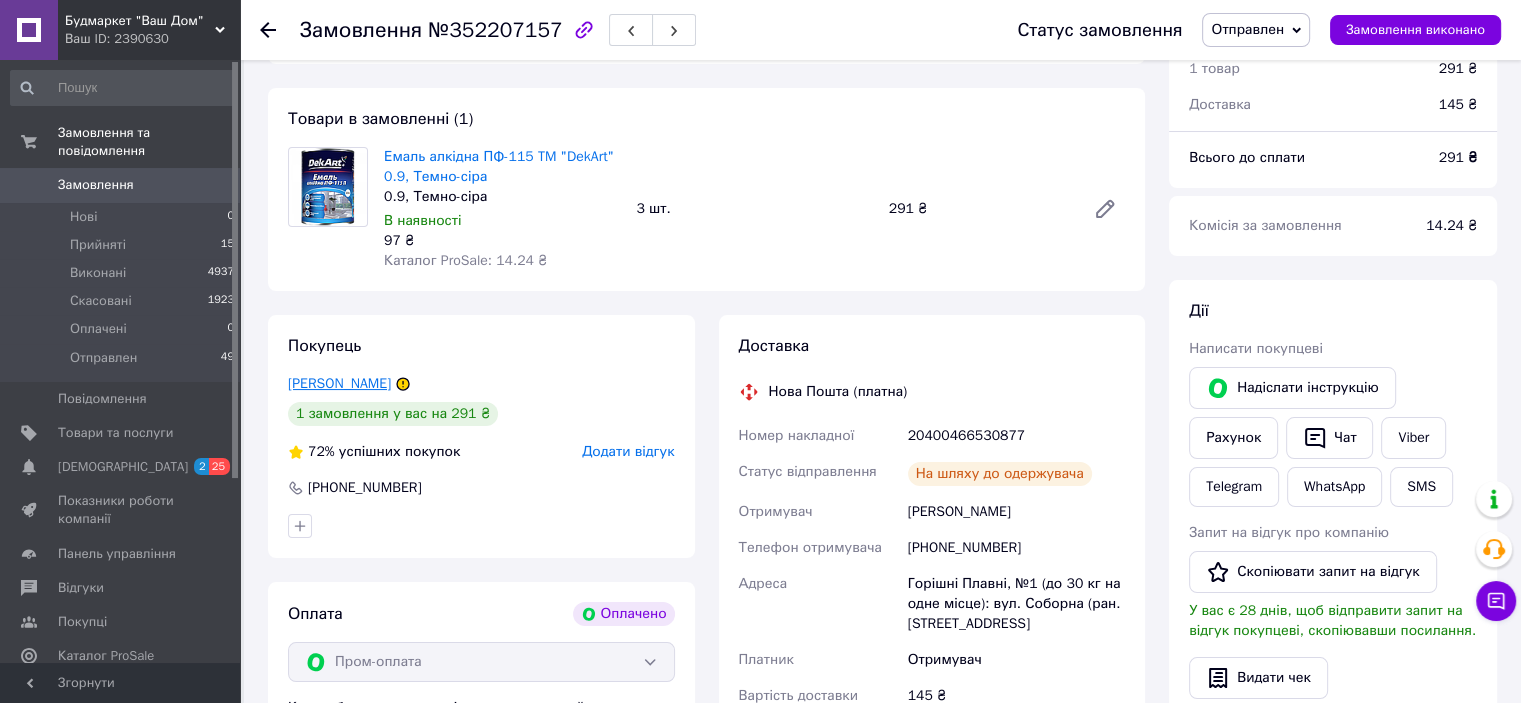 click on "[PERSON_NAME]" at bounding box center (339, 383) 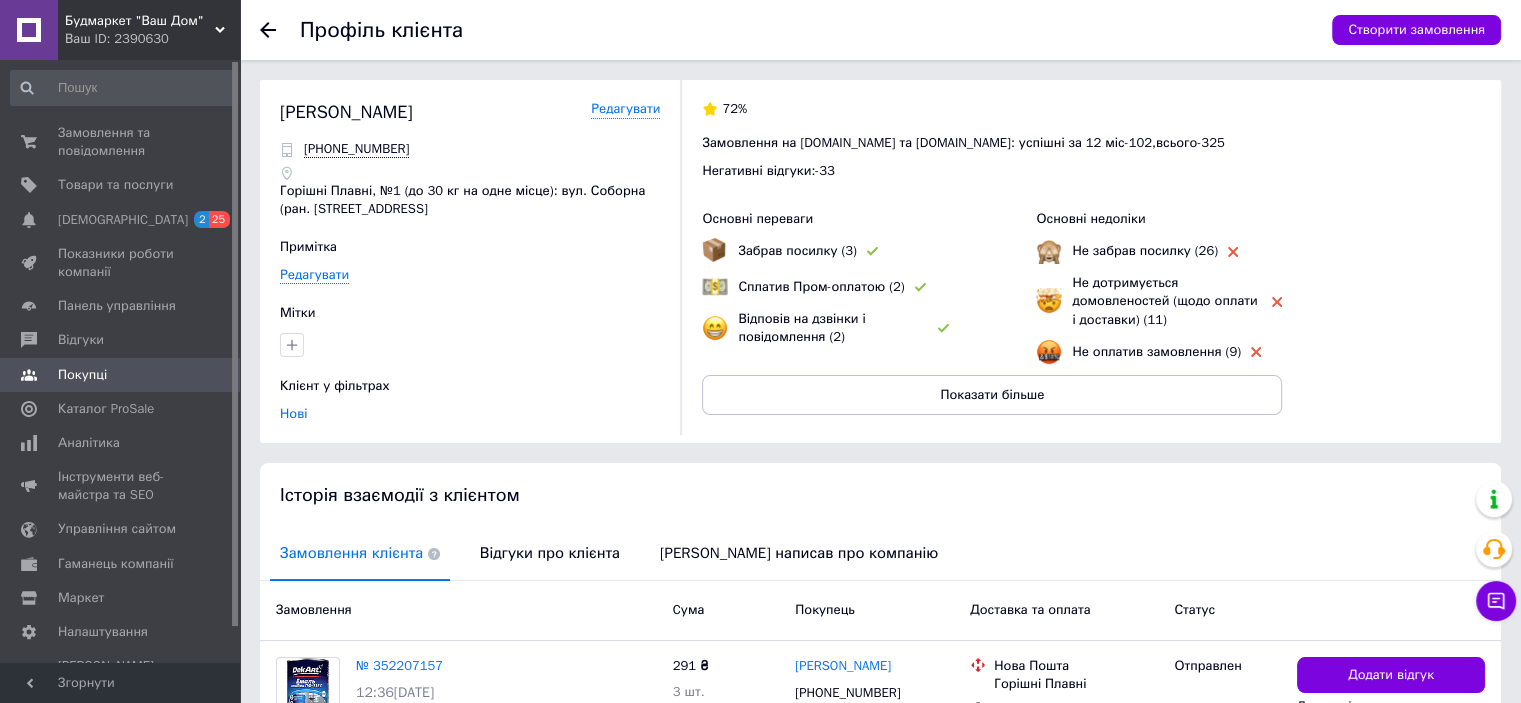scroll, scrollTop: 181, scrollLeft: 0, axis: vertical 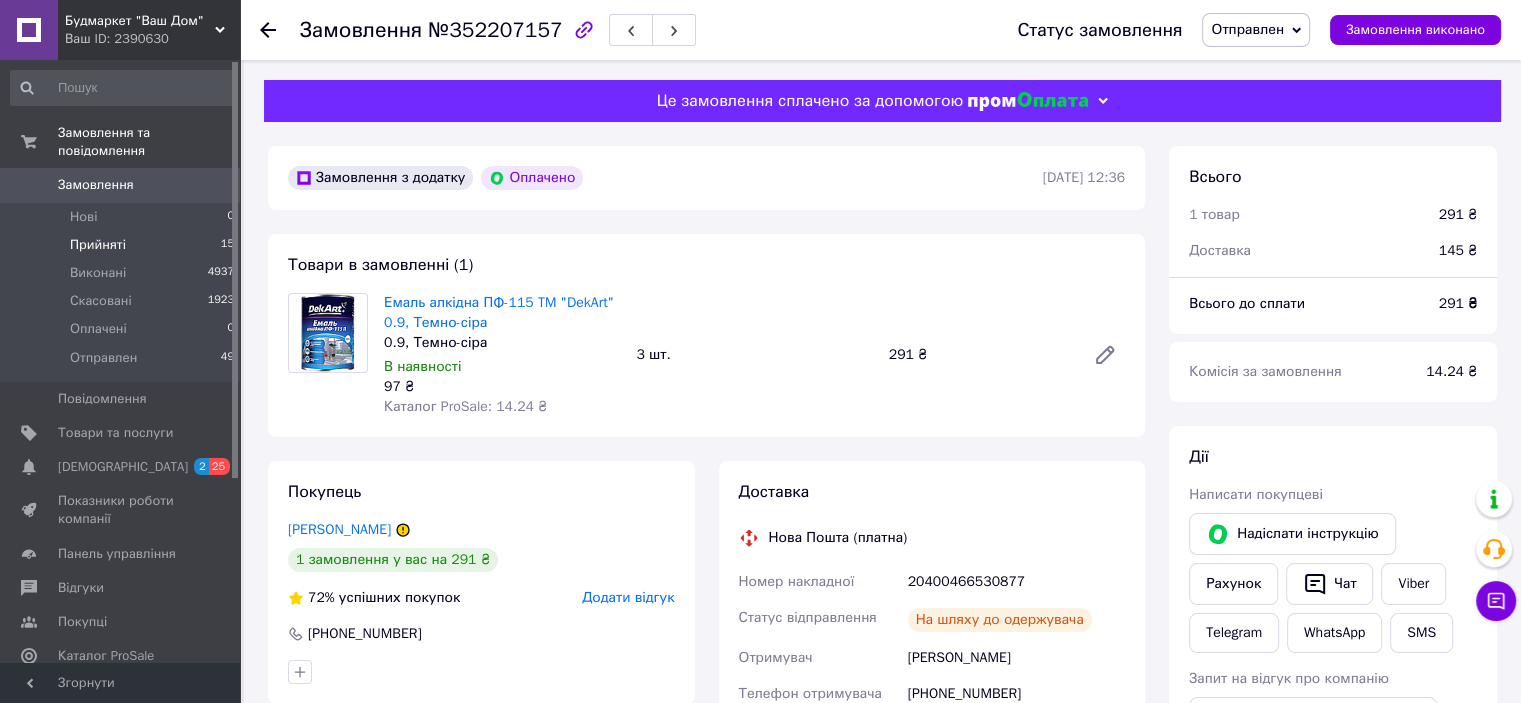 click on "Прийняті" at bounding box center (98, 245) 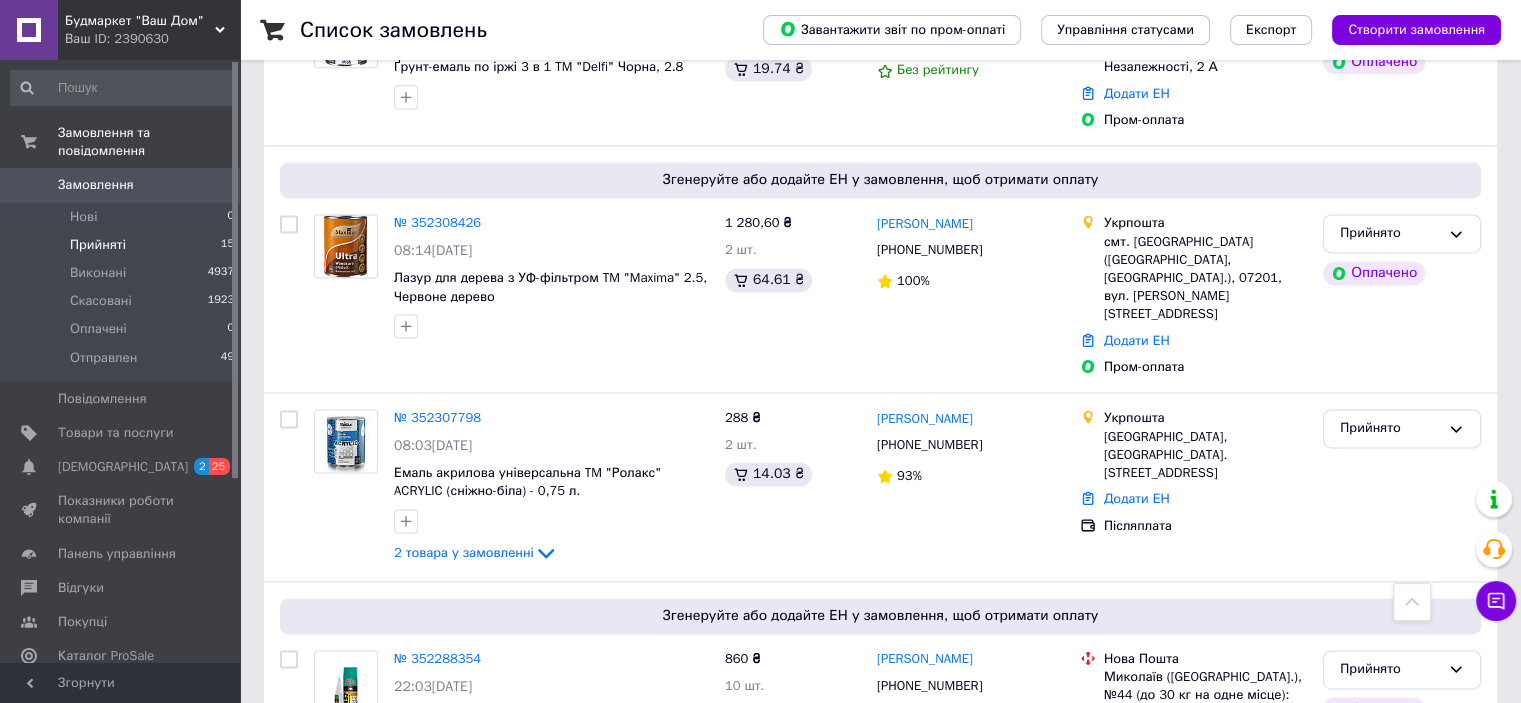 scroll, scrollTop: 2765, scrollLeft: 0, axis: vertical 